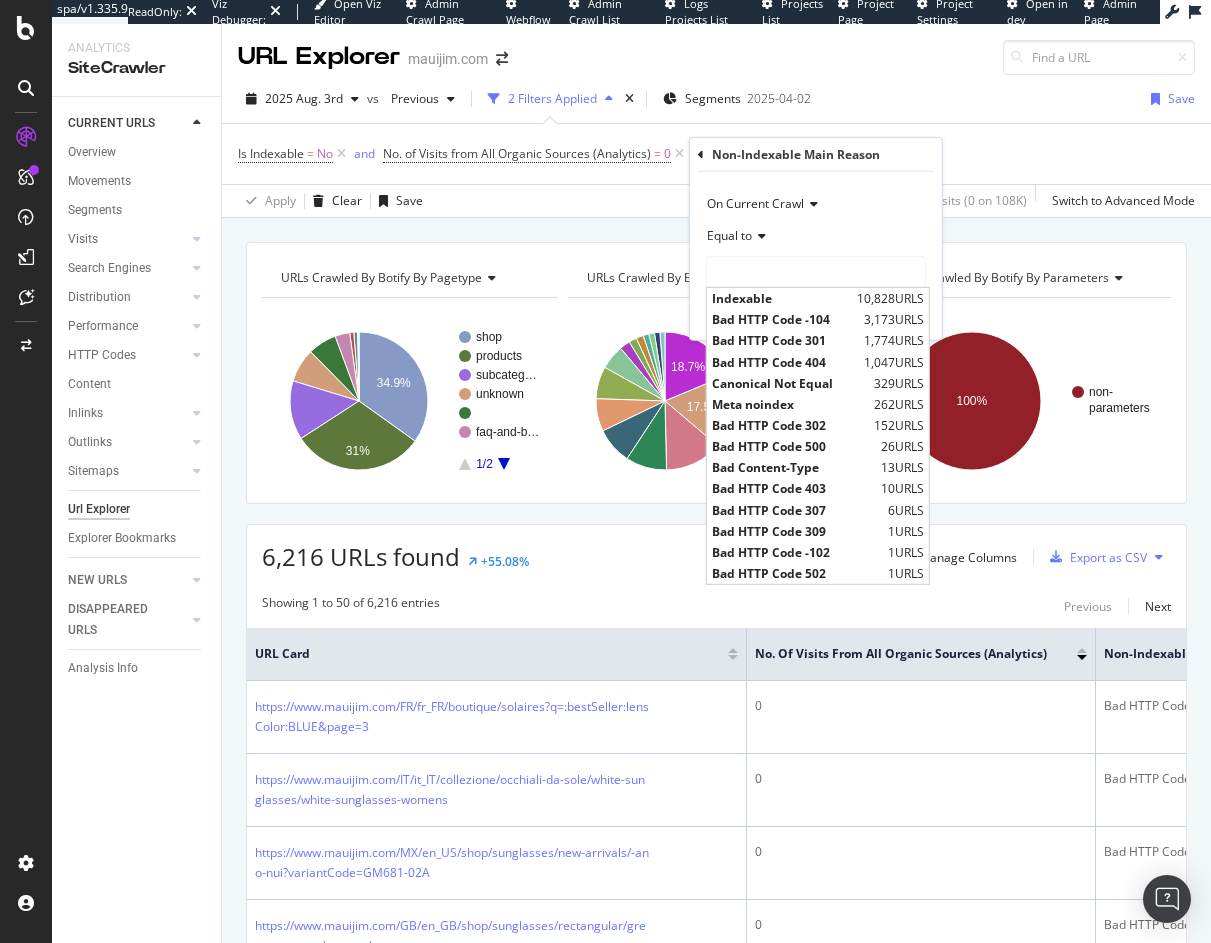scroll, scrollTop: 0, scrollLeft: 0, axis: both 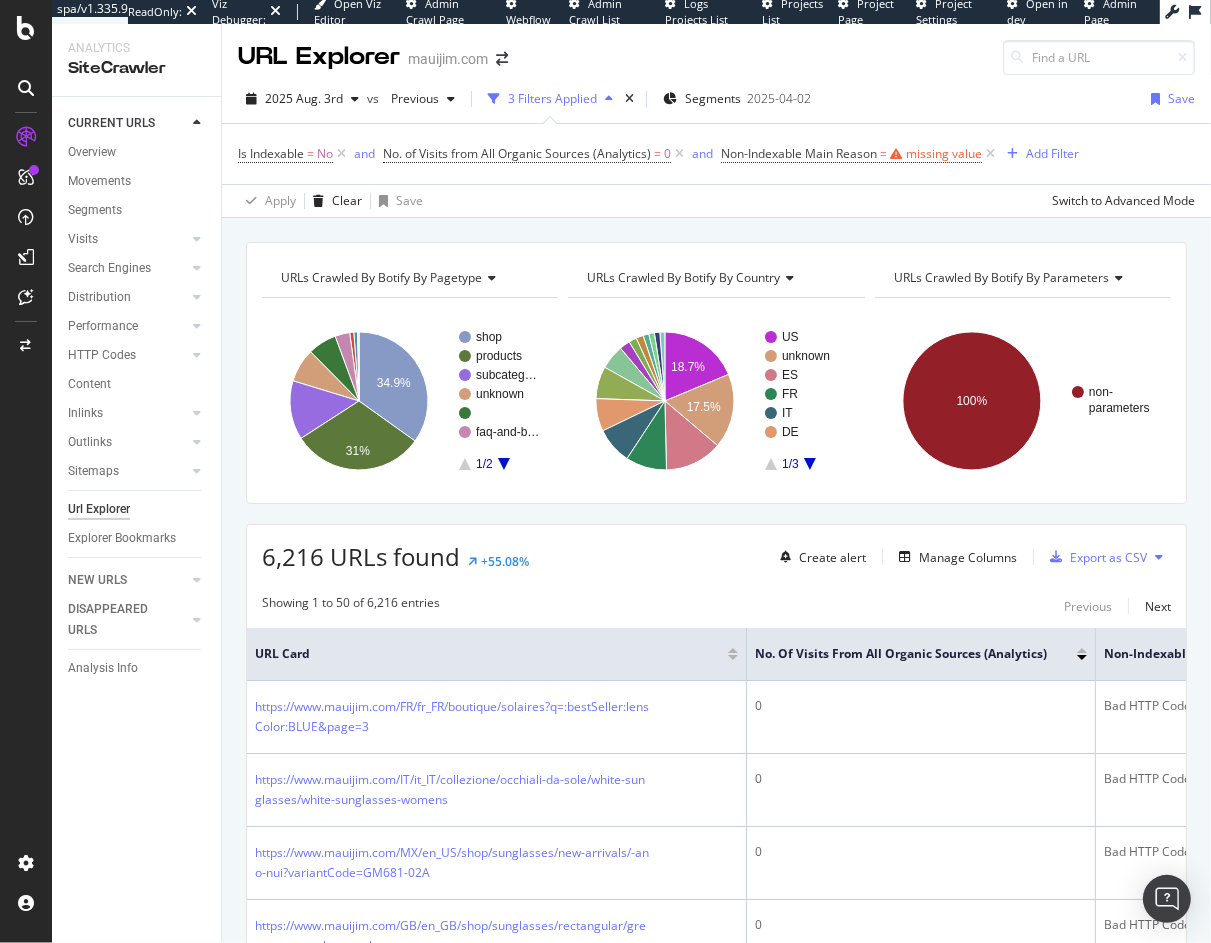 click on "URL Explorer mauijim.com" at bounding box center [716, 49] 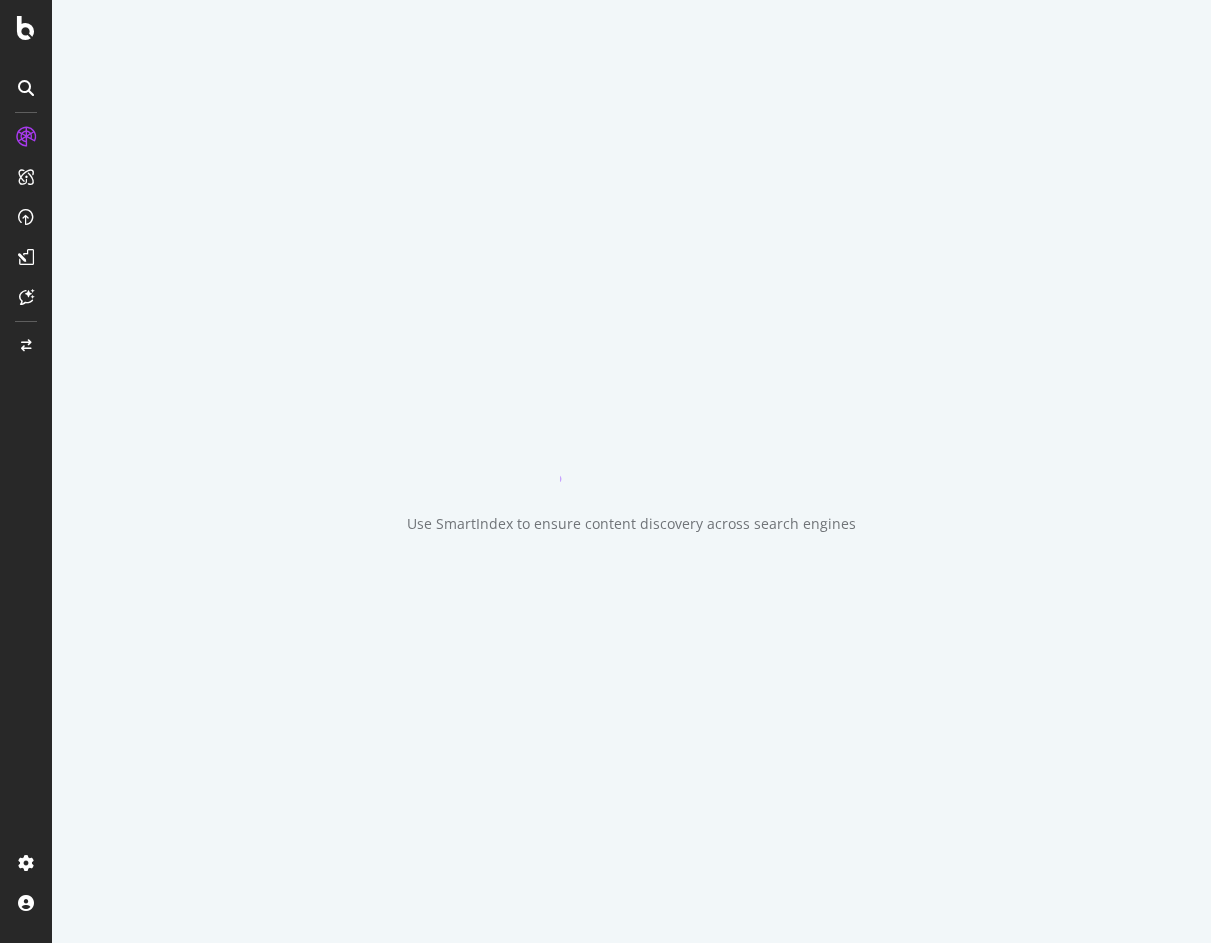 scroll, scrollTop: 0, scrollLeft: 0, axis: both 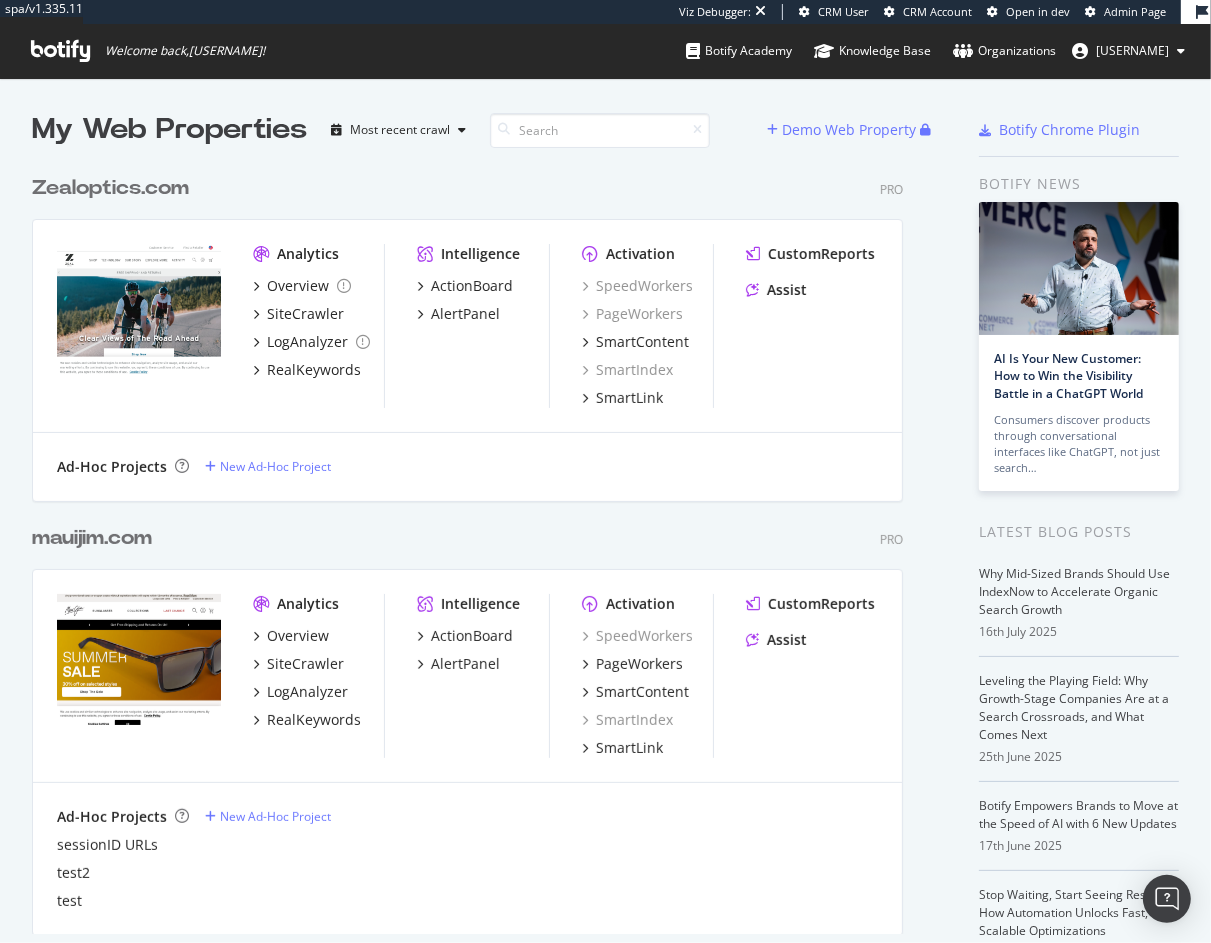 click at bounding box center [1079, 268] 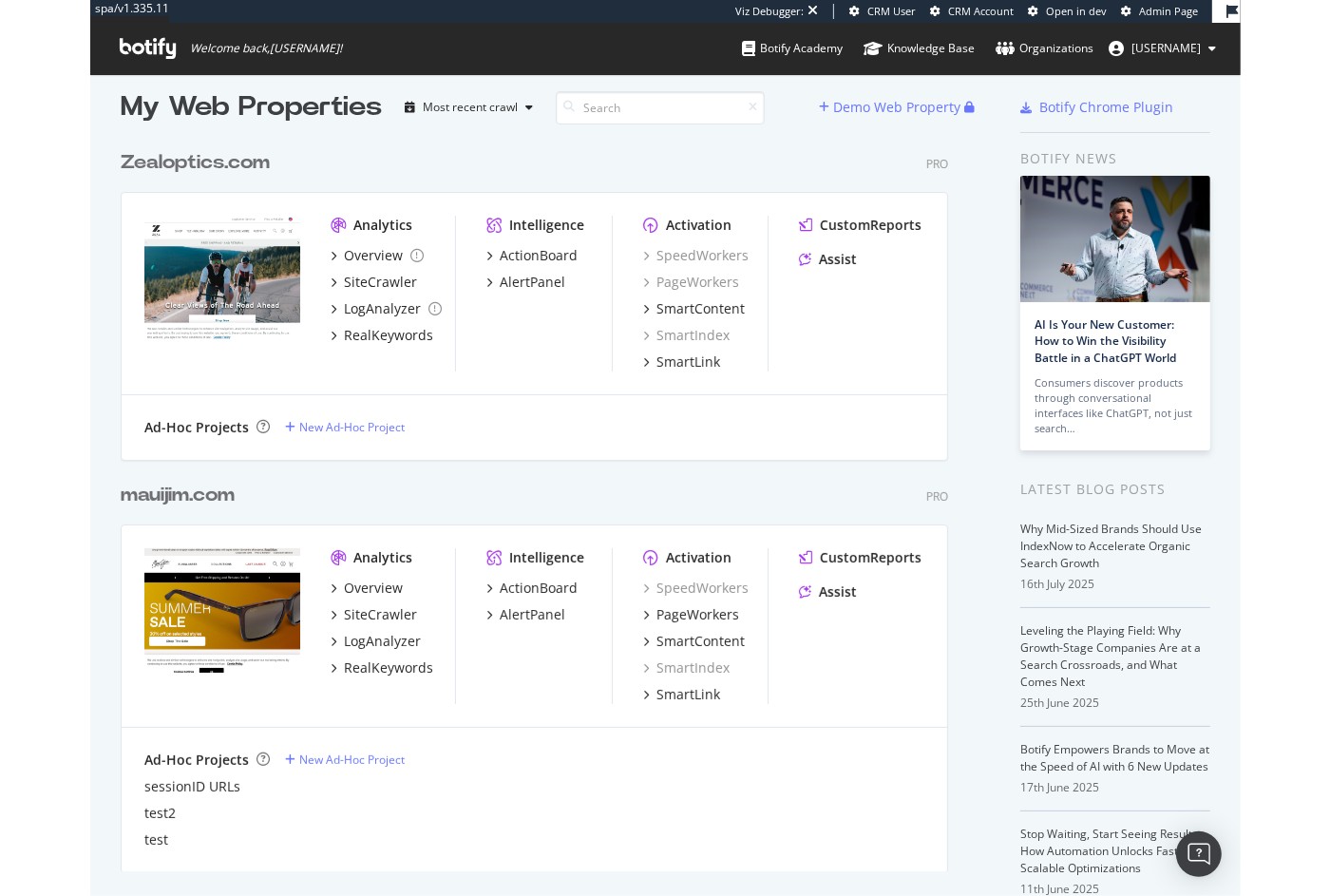 scroll, scrollTop: 0, scrollLeft: 0, axis: both 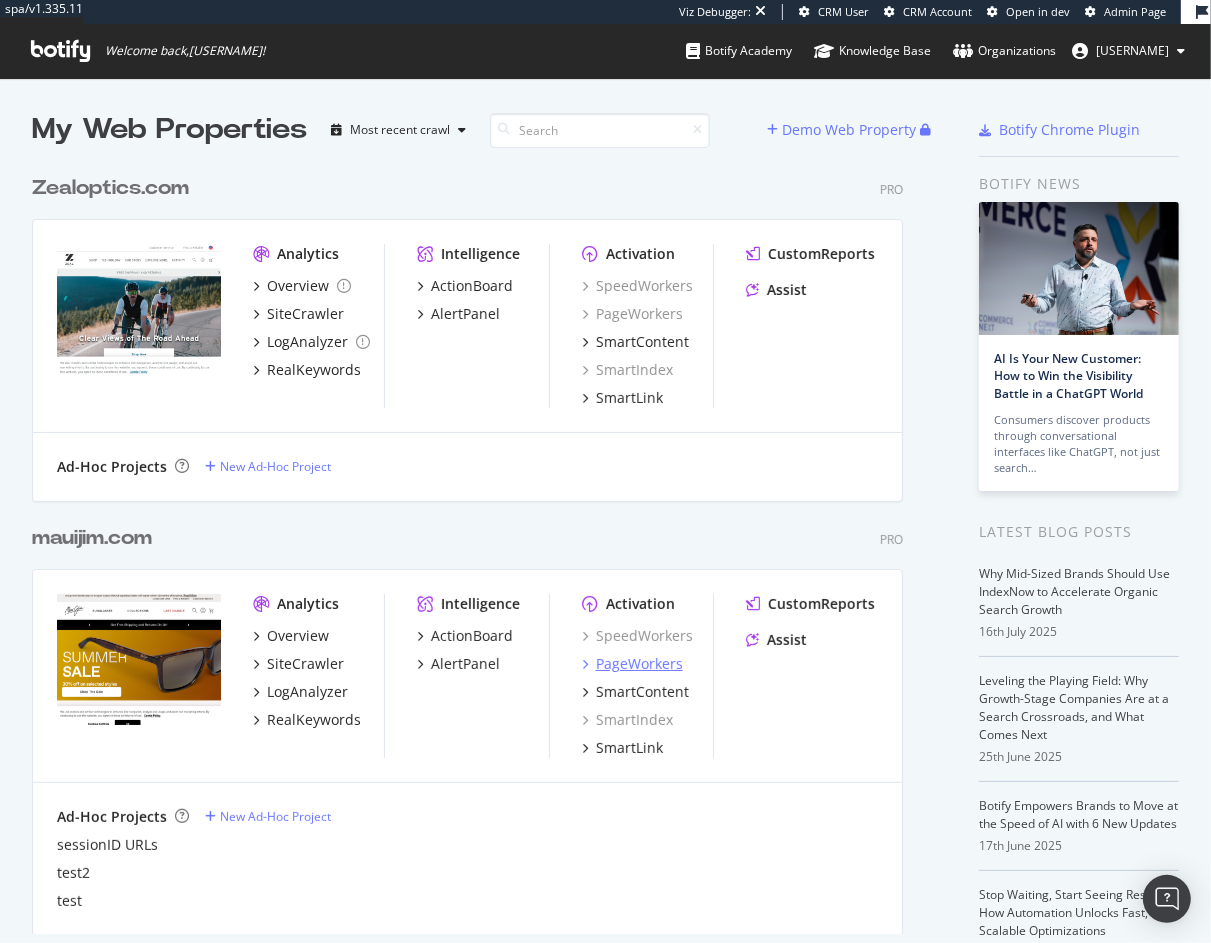 click on "PageWorkers" at bounding box center [639, 664] 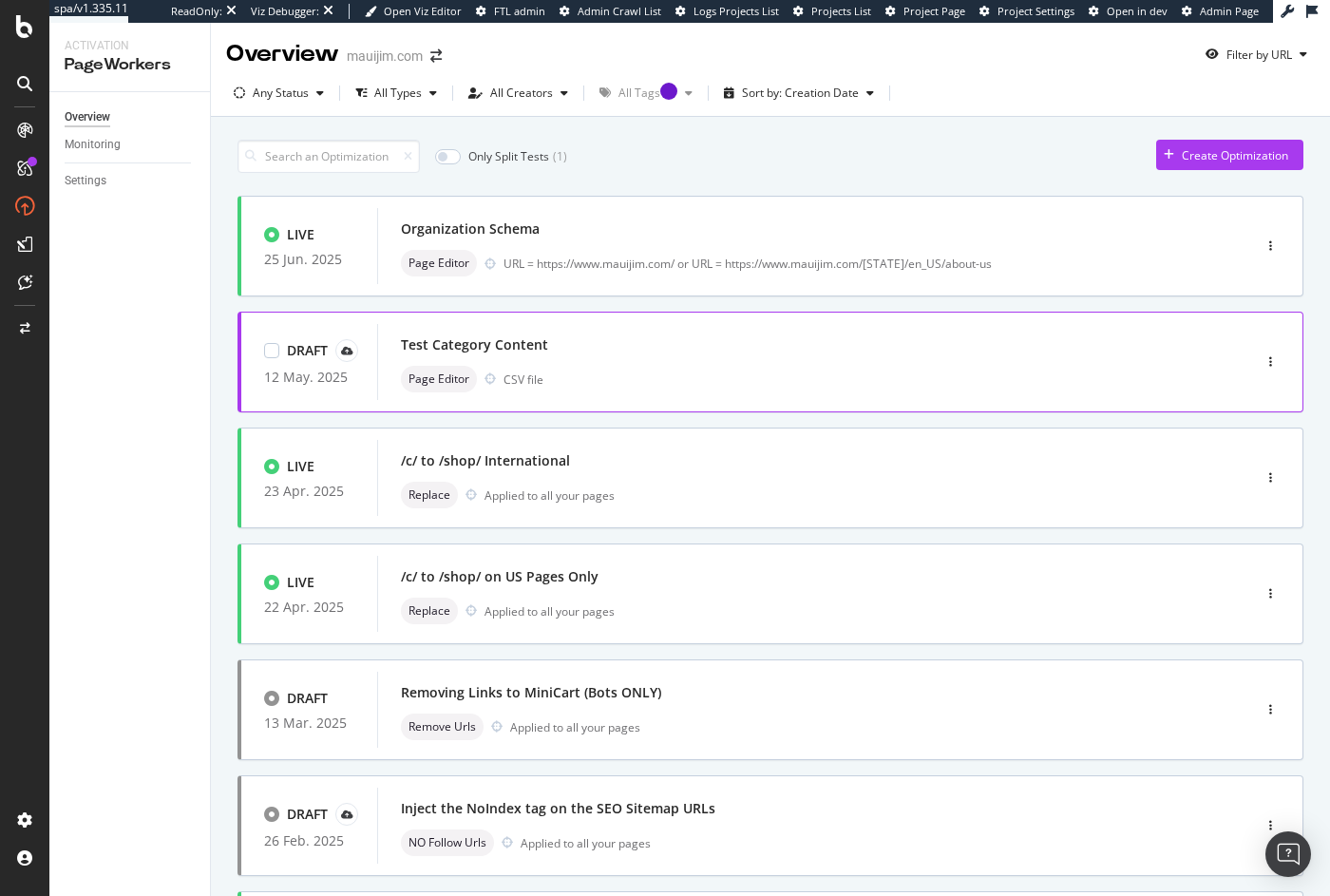 click on "Test Category Content" at bounding box center [786, 345] 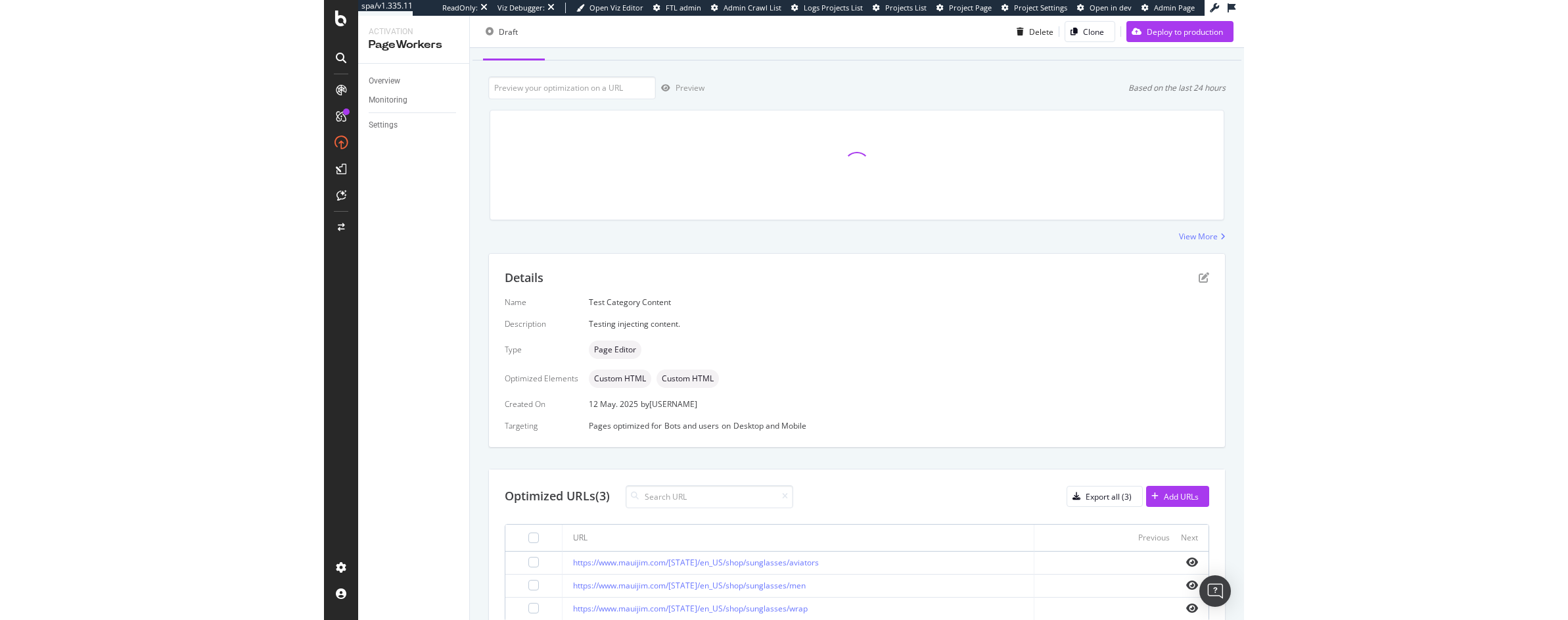 scroll, scrollTop: 117, scrollLeft: 0, axis: vertical 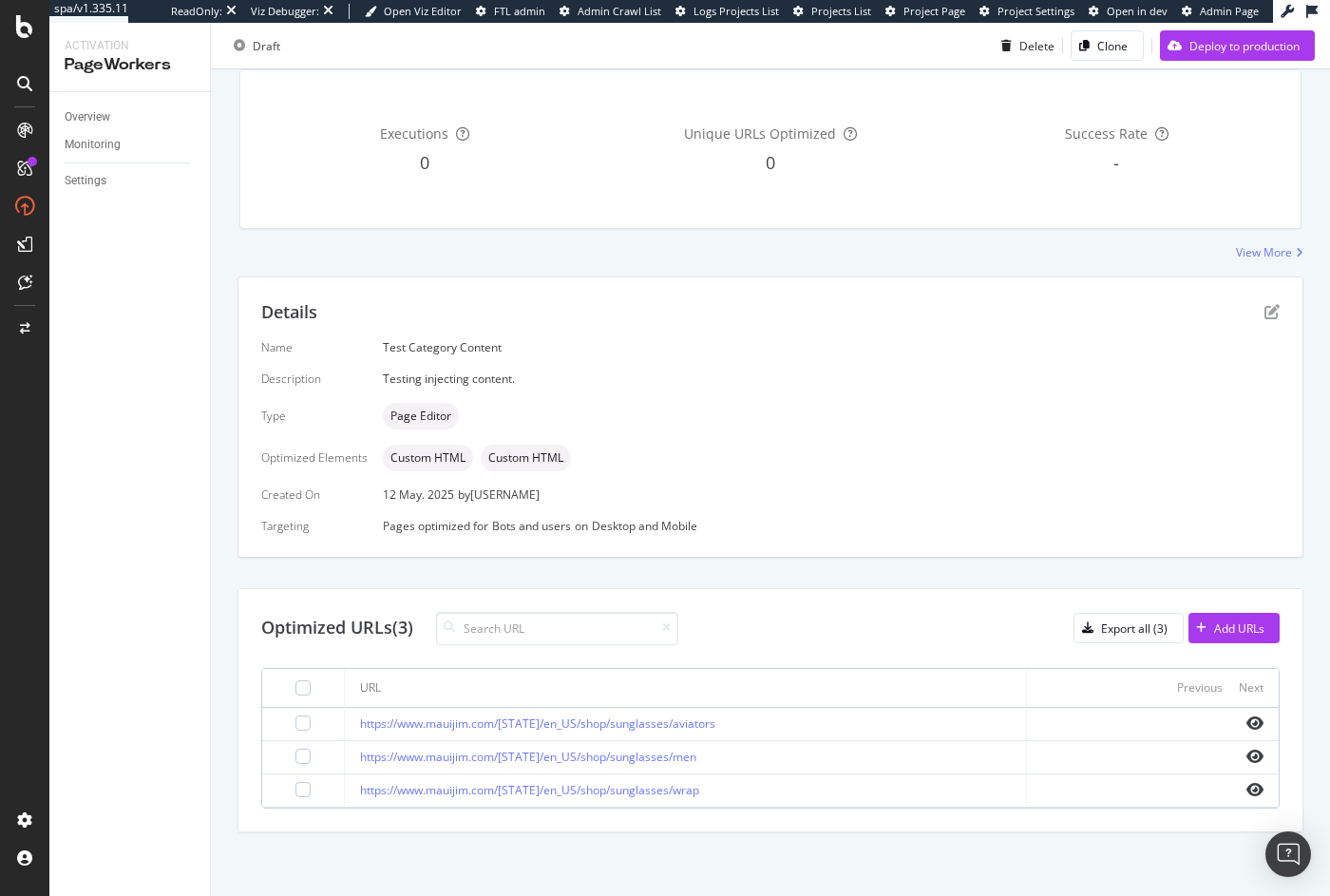 click at bounding box center [1255, 723] 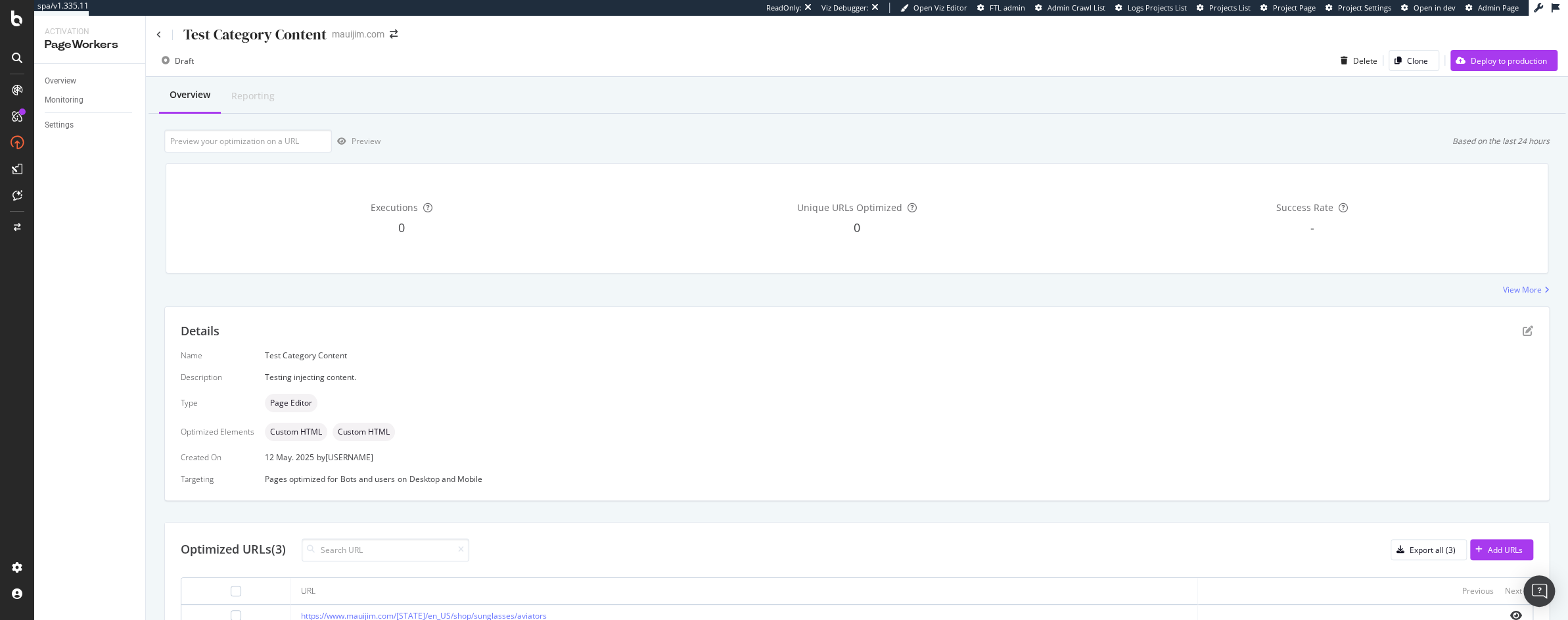 scroll, scrollTop: 0, scrollLeft: 0, axis: both 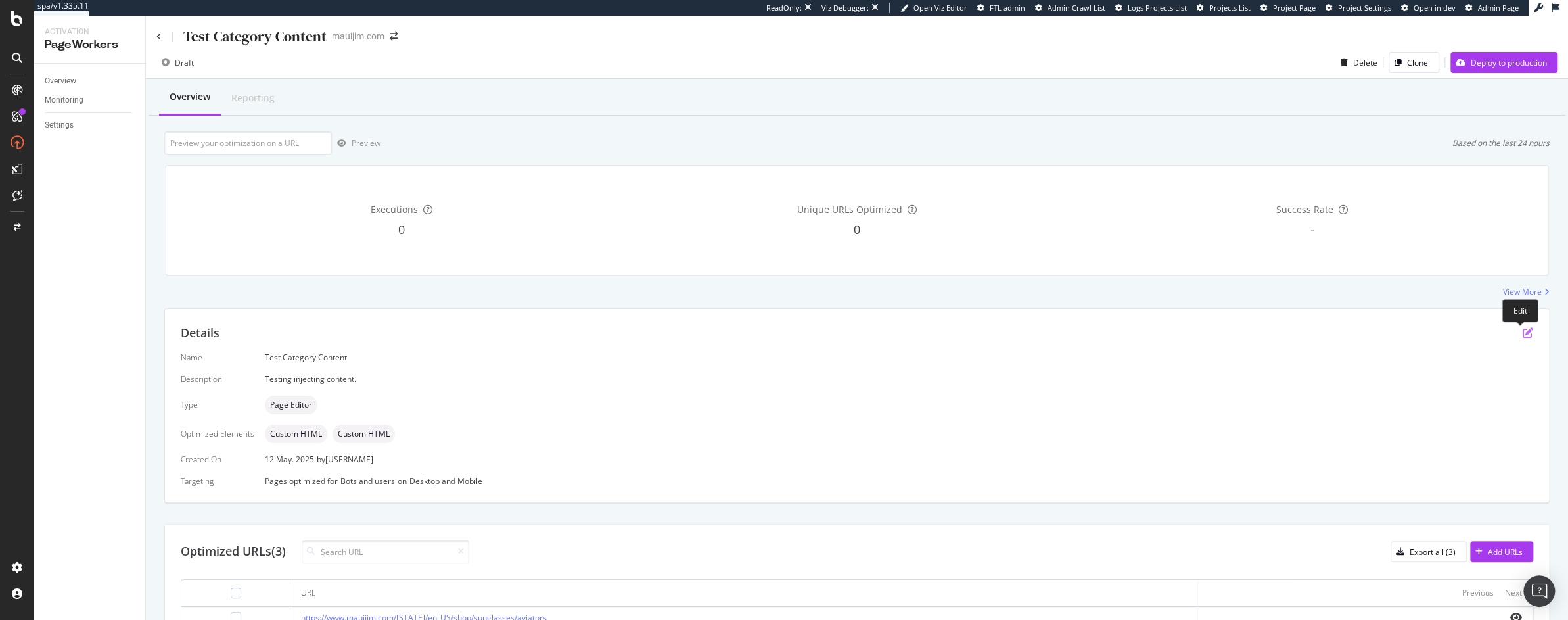 click at bounding box center [1528, 333] 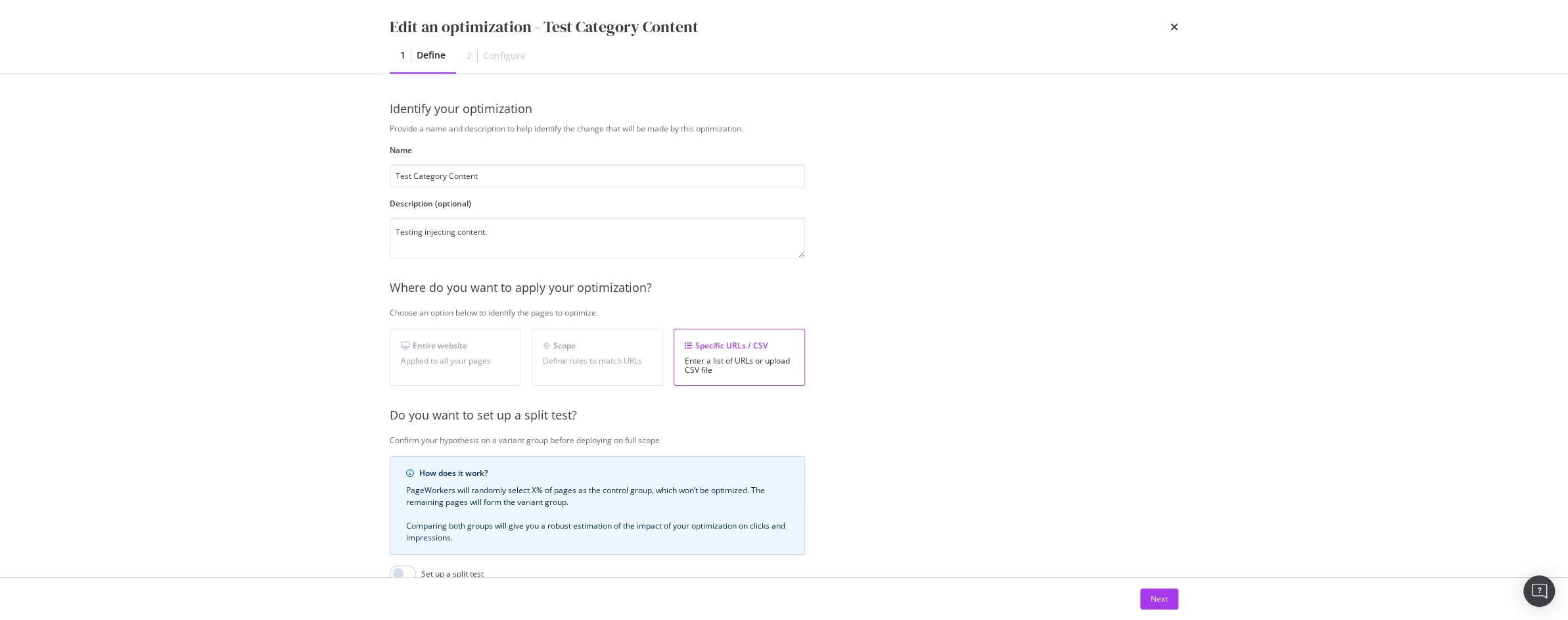 scroll, scrollTop: 178, scrollLeft: 0, axis: vertical 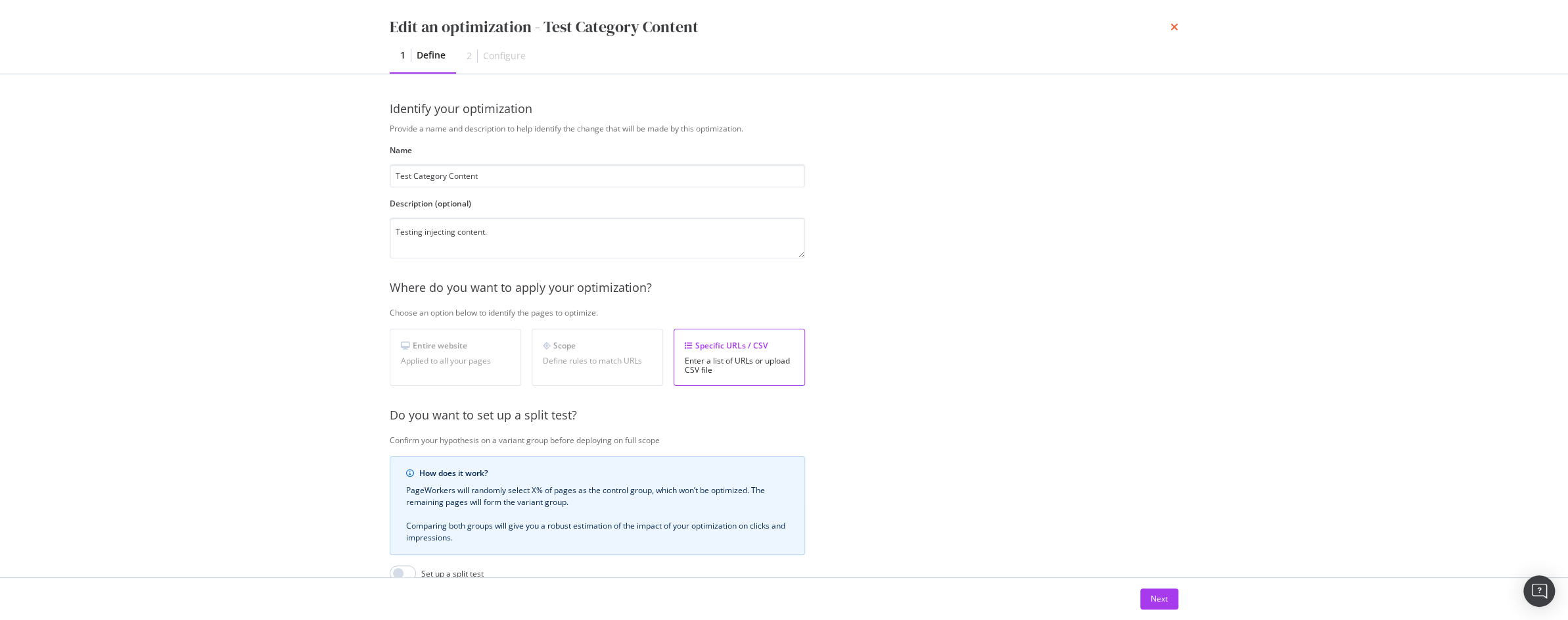 click at bounding box center (1174, 27) 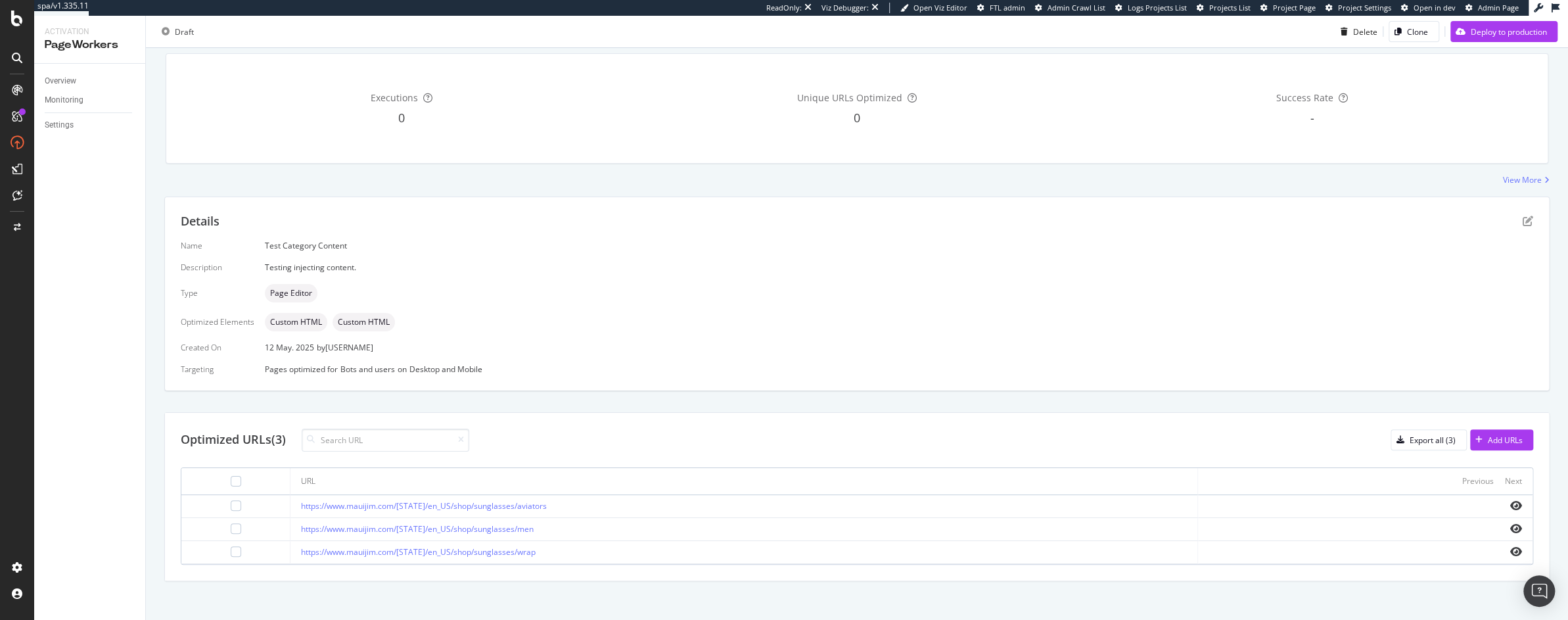 scroll, scrollTop: 117, scrollLeft: 0, axis: vertical 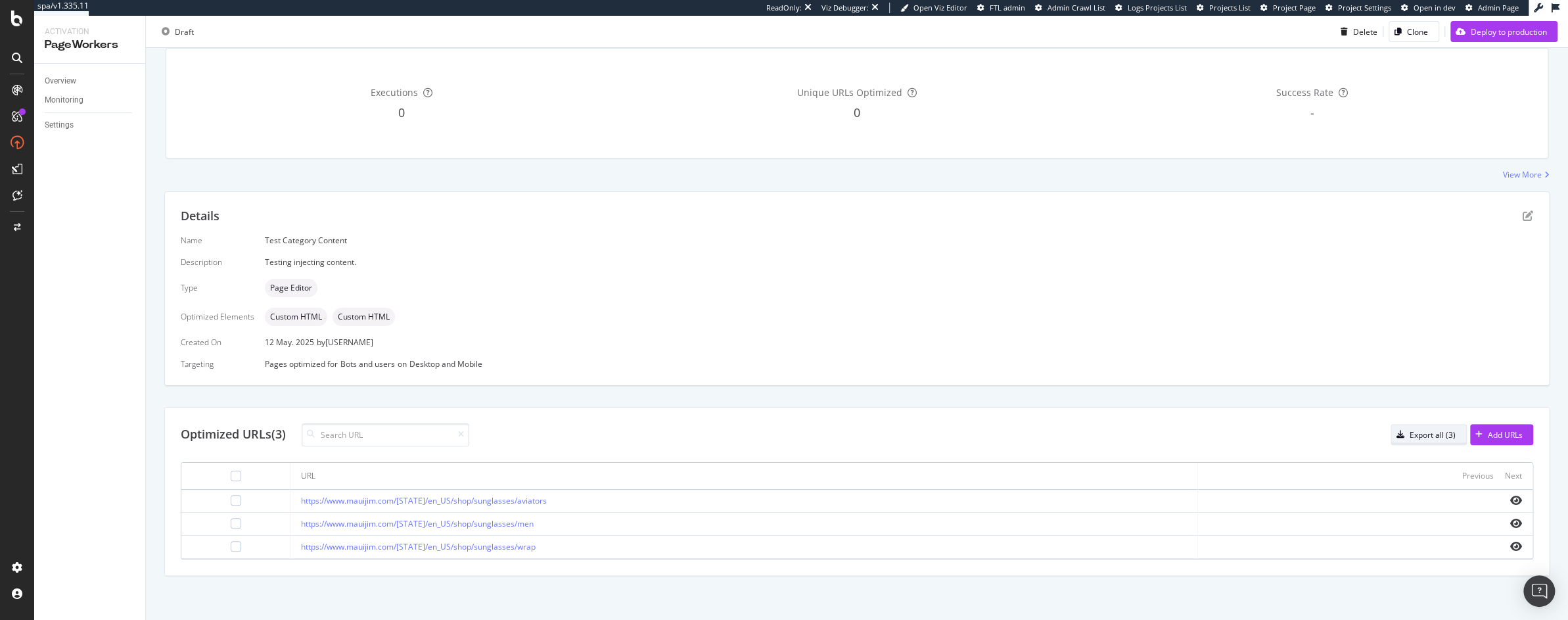 click on "Export all (3)" at bounding box center (1433, 435) 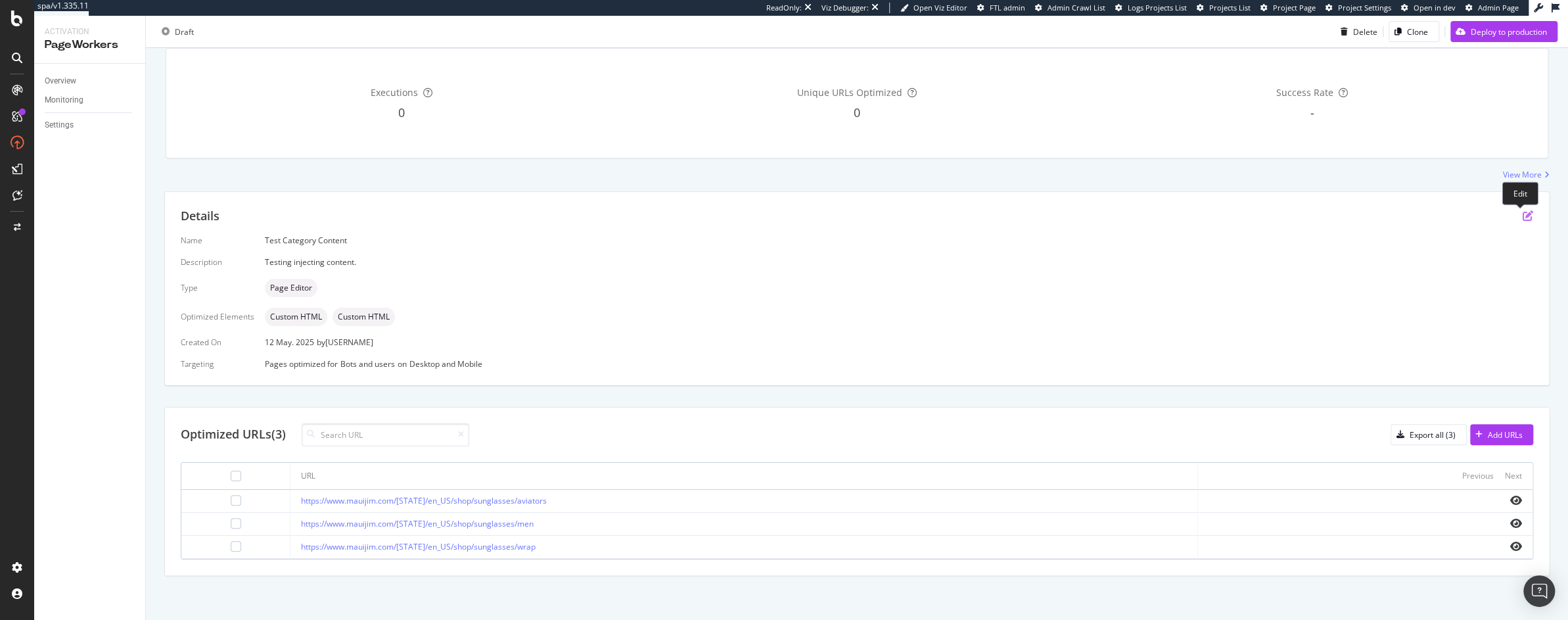 click at bounding box center (1528, 216) 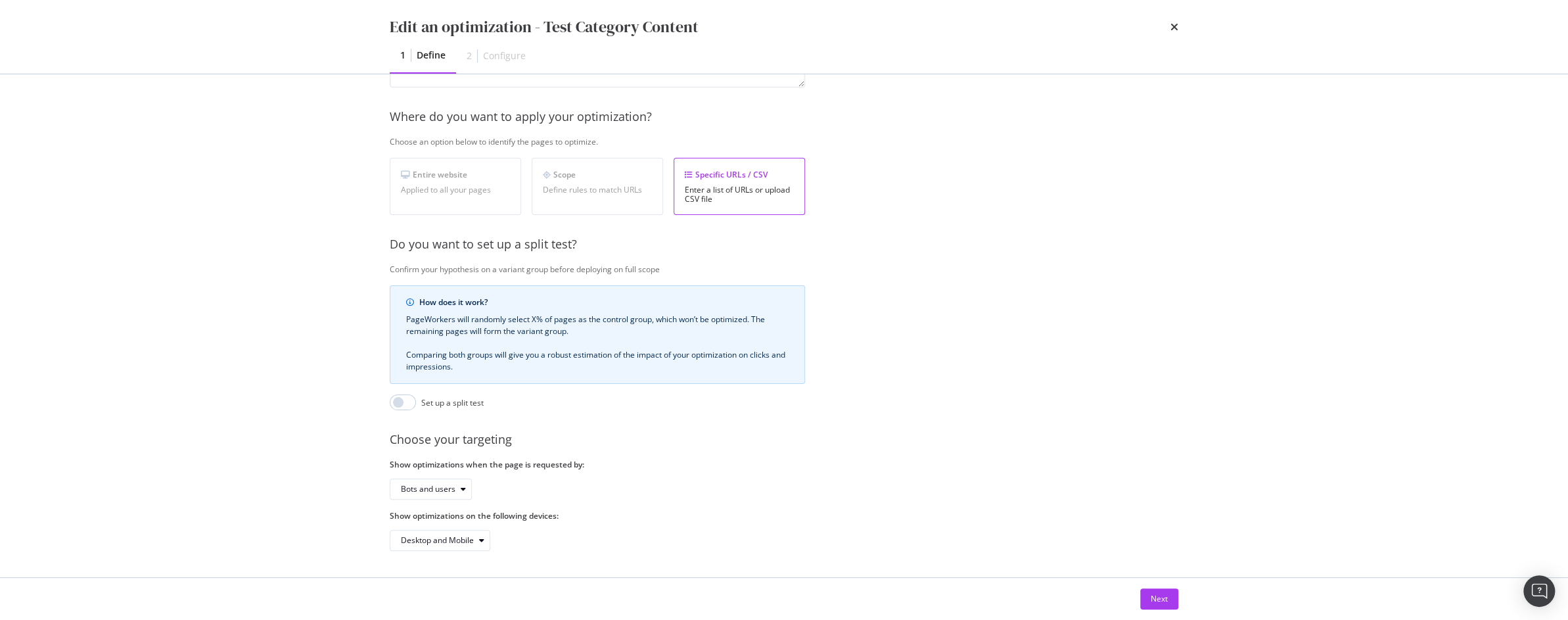 scroll, scrollTop: 178, scrollLeft: 0, axis: vertical 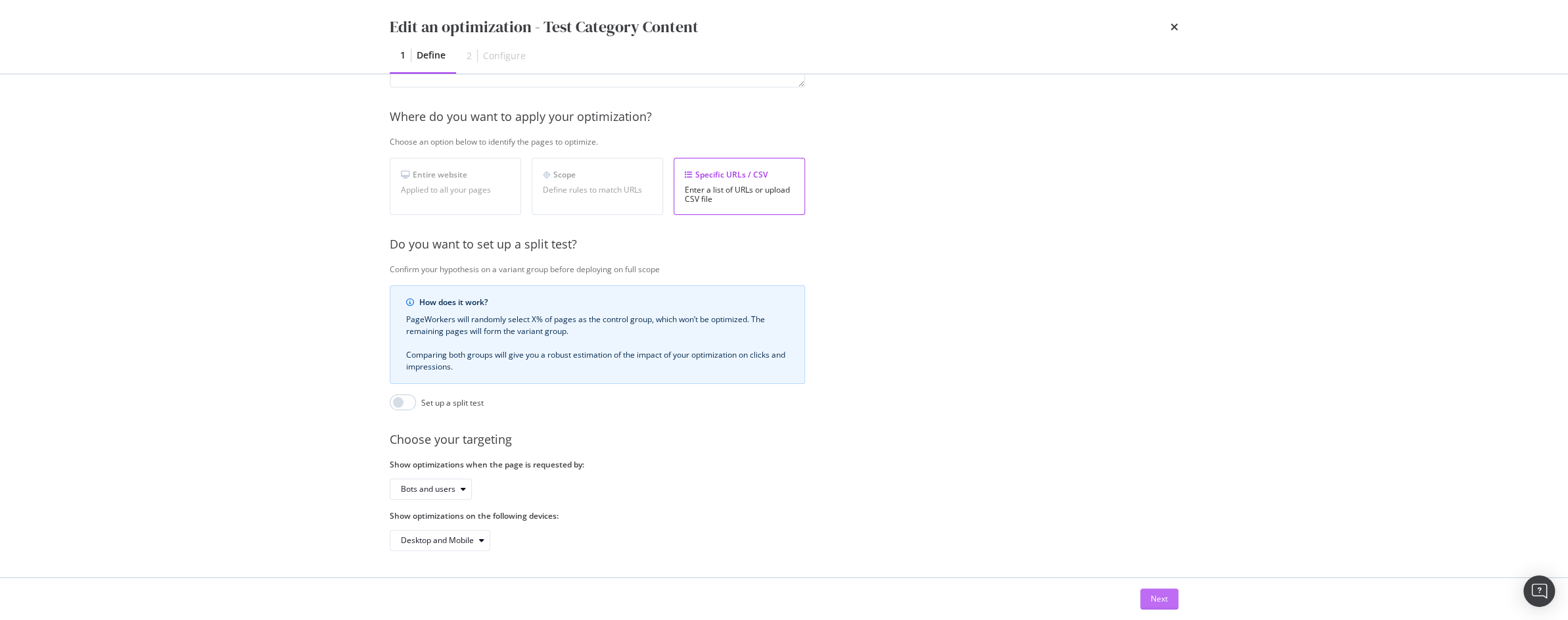click on "Next" at bounding box center [1159, 598] 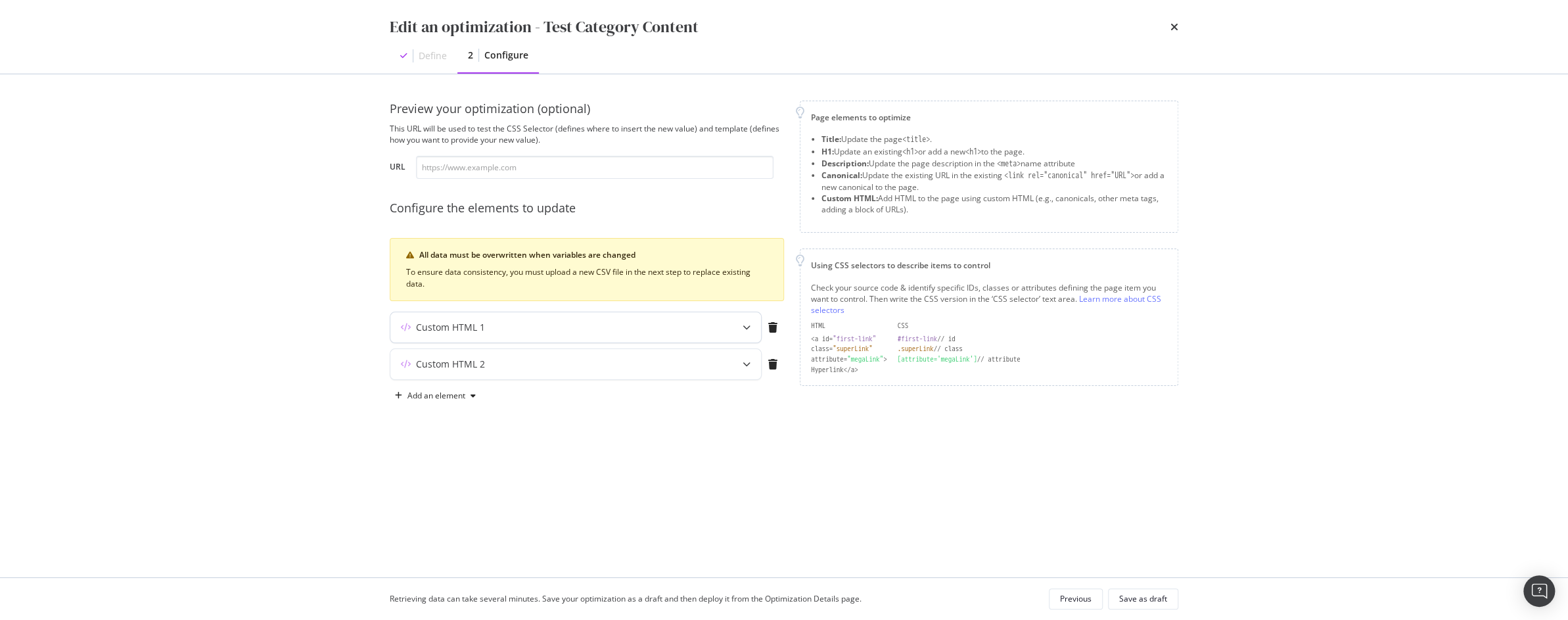 click on "Custom HTML 1" at bounding box center [549, 327] 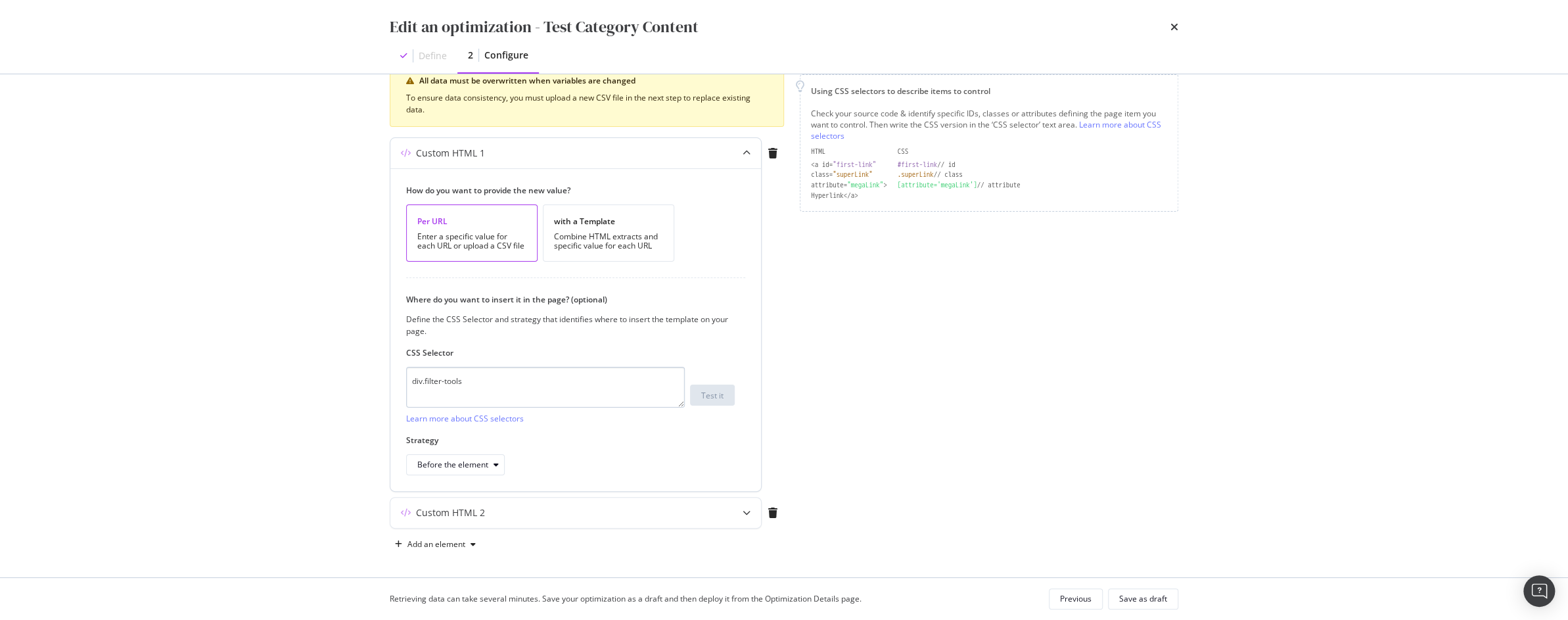 scroll, scrollTop: 176, scrollLeft: 0, axis: vertical 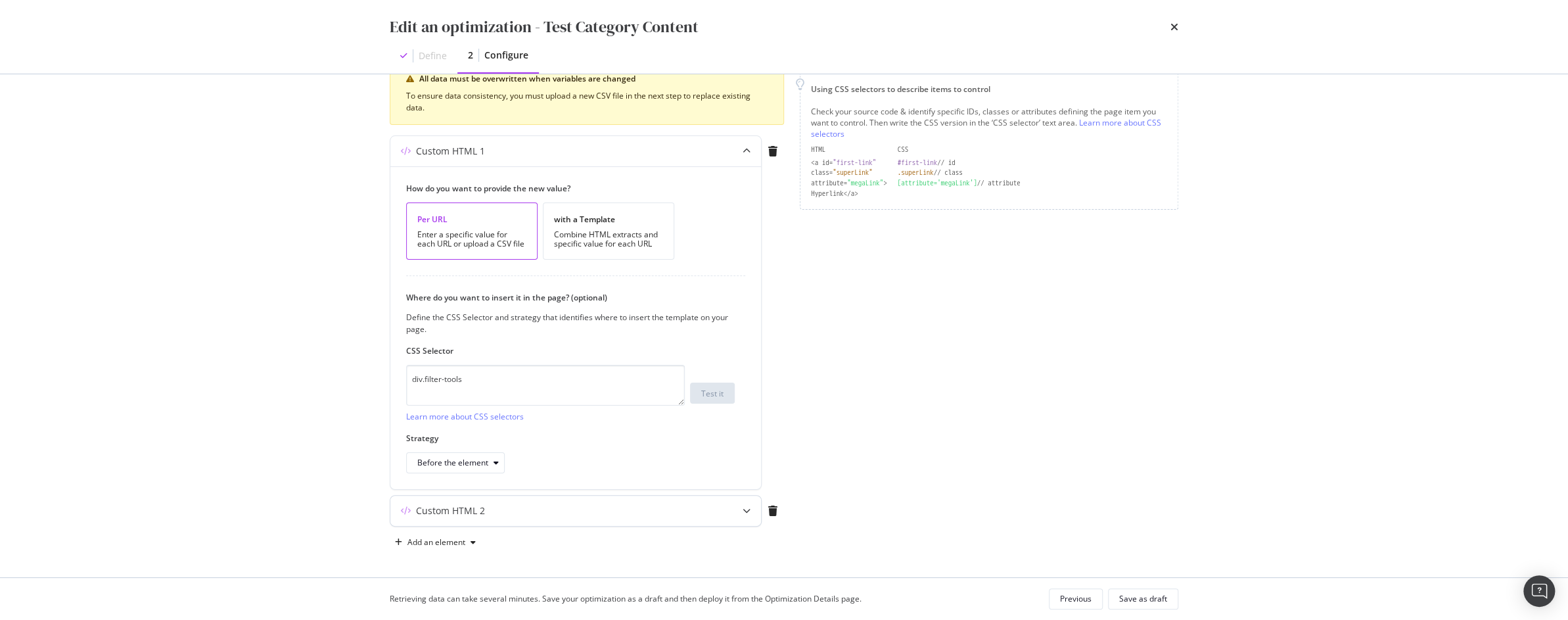 click on "Custom HTML 2" at bounding box center (549, 511) 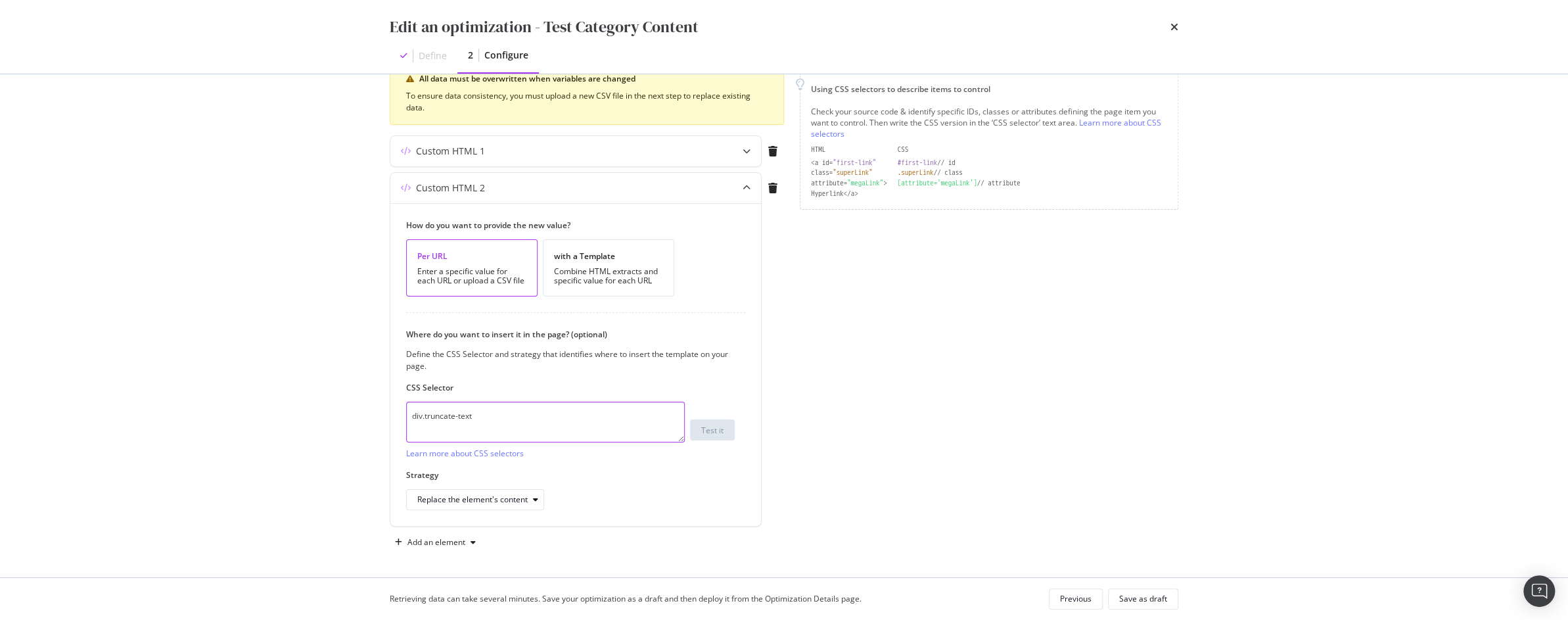 drag, startPoint x: 519, startPoint y: 413, endPoint x: 364, endPoint y: 409, distance: 155.0516 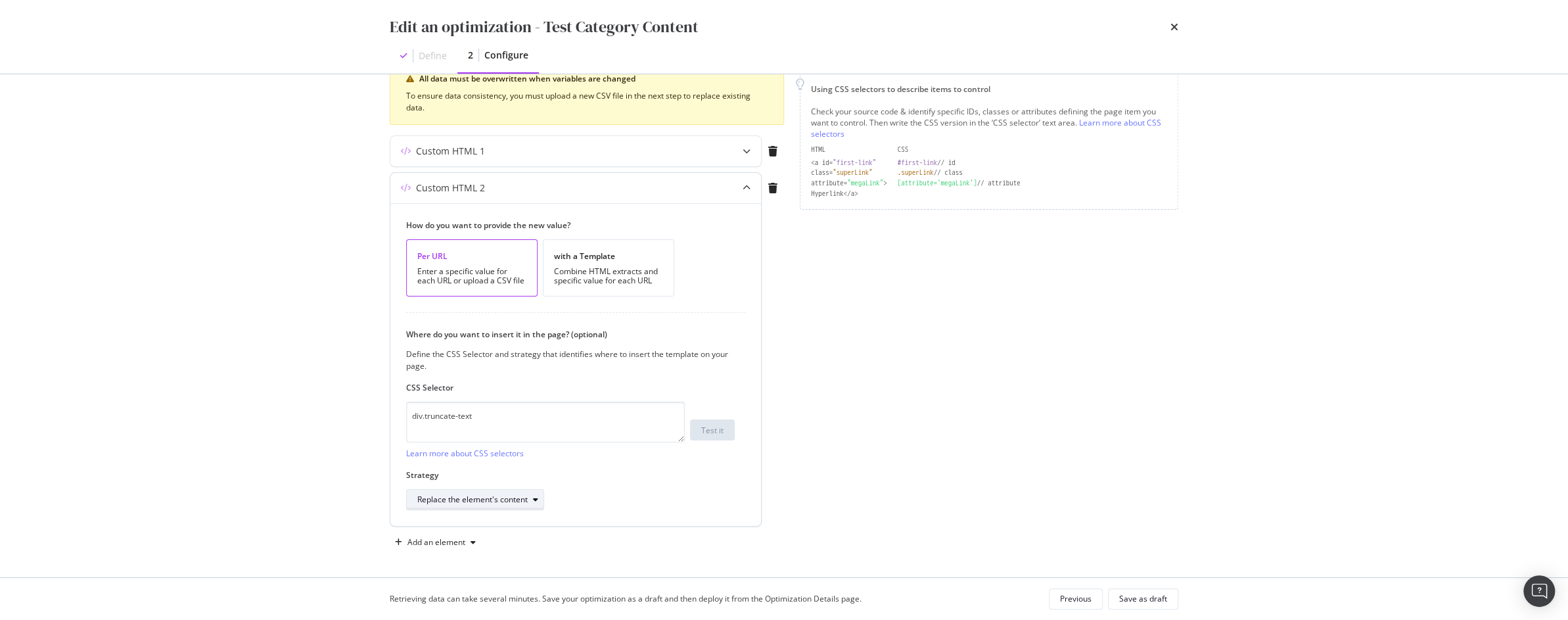 click on "Replace the element's content" at bounding box center [473, 500] 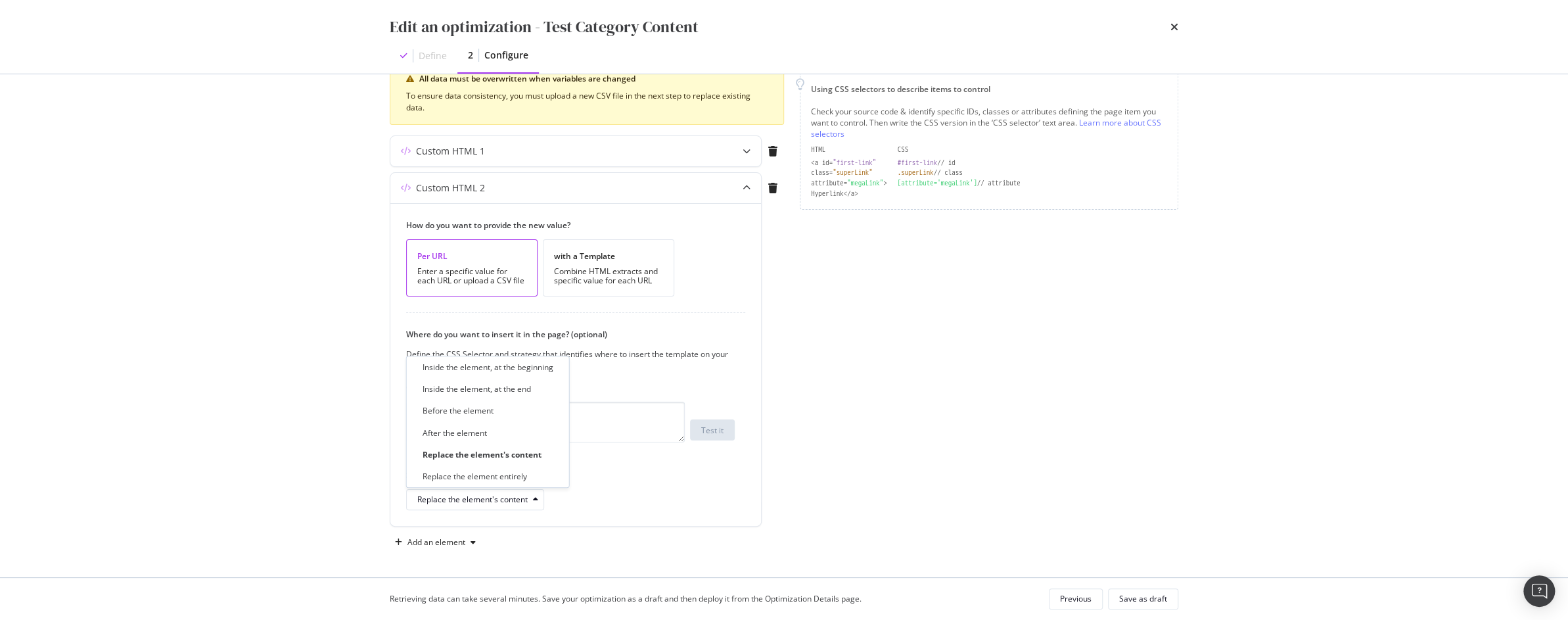 click on "Page elements to optimize Title:  Update the page  <title> . H1:  Update an existing  <h1>  or add a new  <h1>  to the page. Description:  Update the page description in the   <meta>  name attribute Canonical:  Update the existing URL in the existing   <link rel="canonical" href="URL">  or add a new canonical to the page. Custom HTML:  Add HTML to the page using custom HTML (e.g., canonicals, other meta tags, adding a block of URLs). Using CSS selectors to describe items to control Check your source code & identify specific IDs, classes or attributes defining the page item you want to control. Then write the CSS version in the ‘CSS selector’ text area.   Learn more about CSS selectors HTML CSS <a id= "first-link" #first-link   // id class= "superLink" .superLink   // class attribute= "megaLink" > [attribute='megaLink']   // attribute Hyperlink</a>" at bounding box center [989, 239] 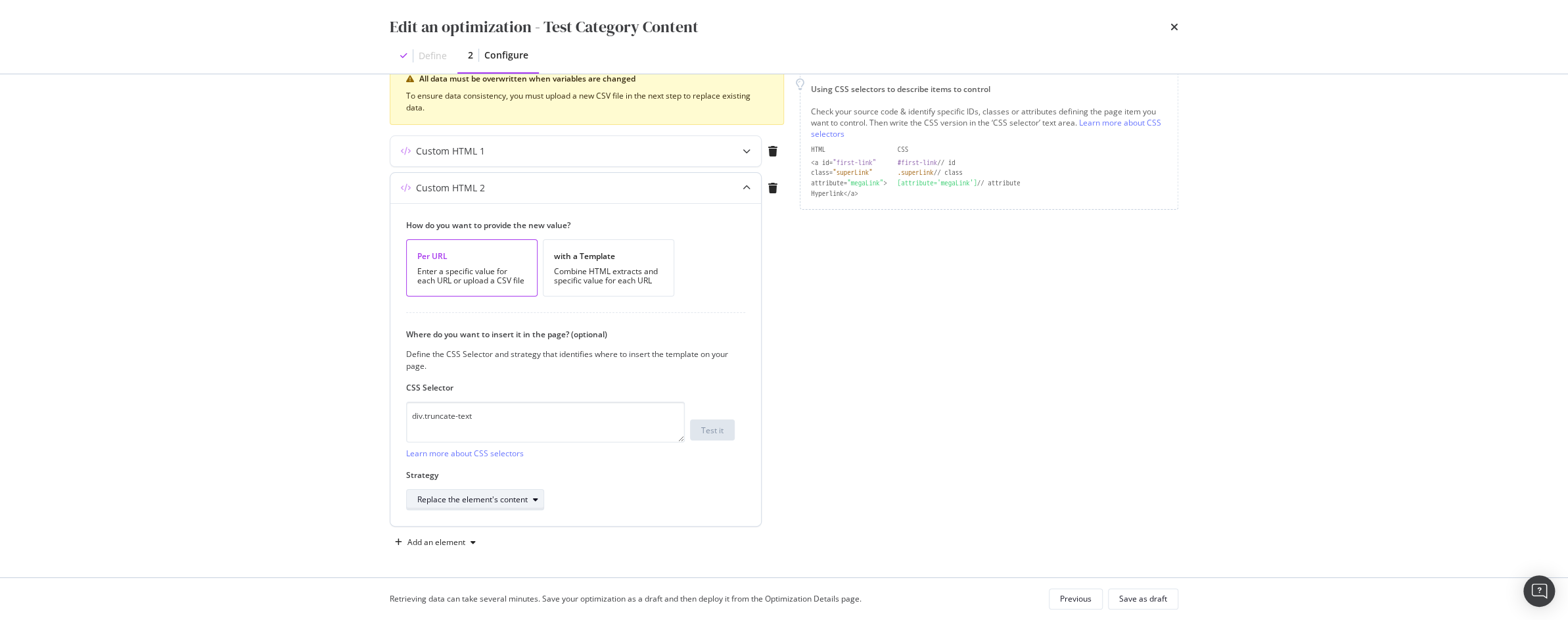 click on "Replace the element's content" at bounding box center [473, 500] 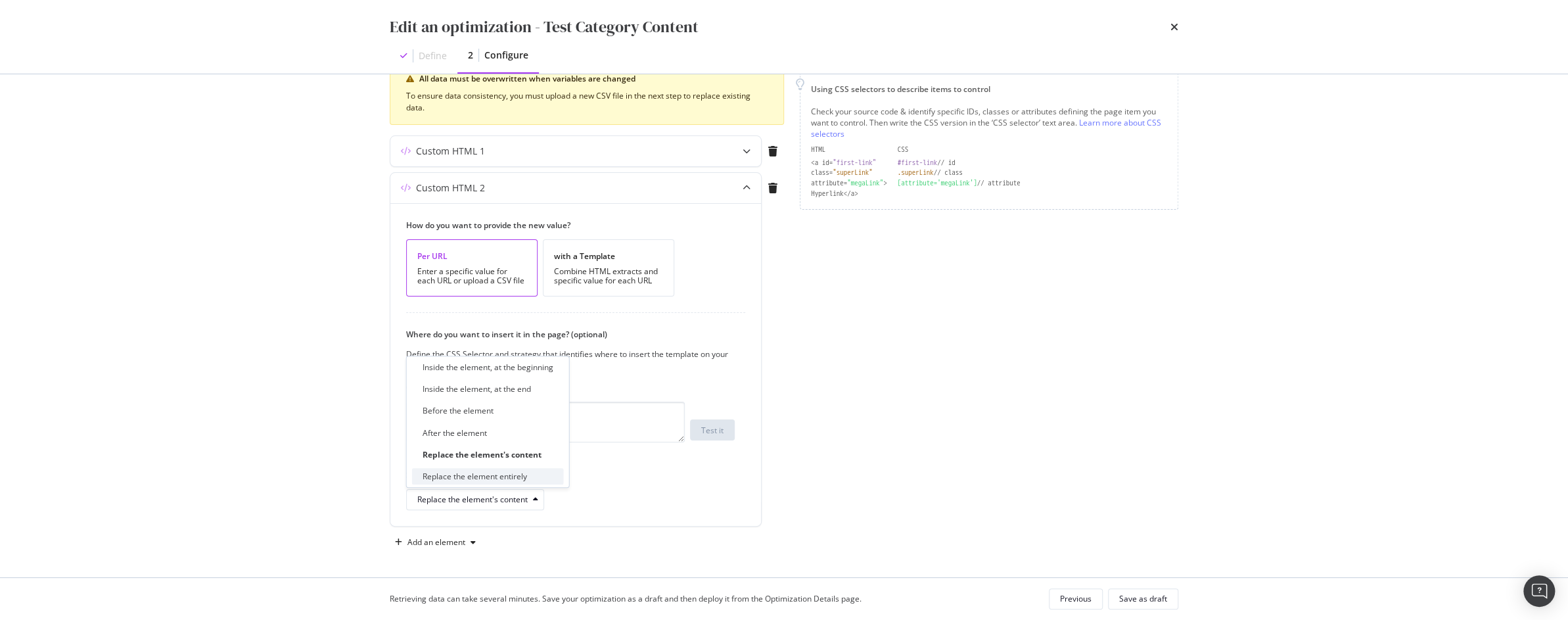 click on "Replace the element entirely" at bounding box center [474, 476] 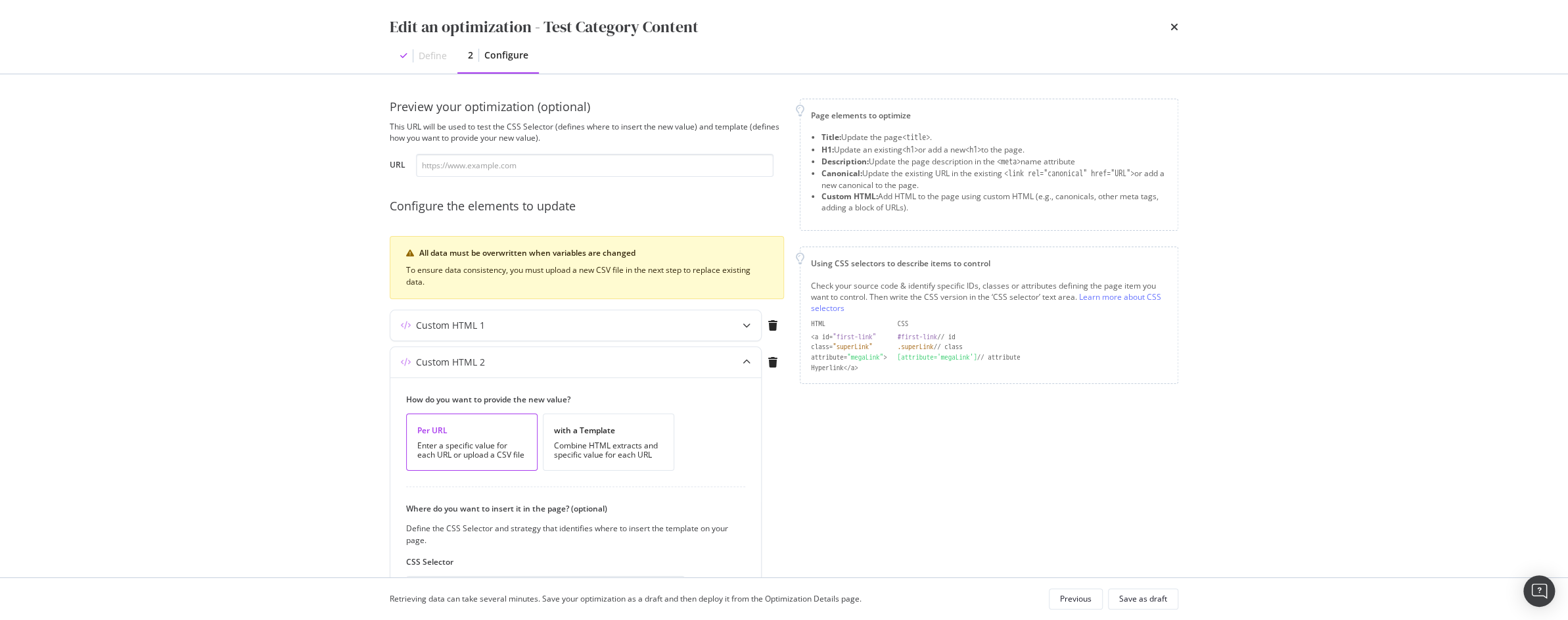 scroll, scrollTop: 176, scrollLeft: 0, axis: vertical 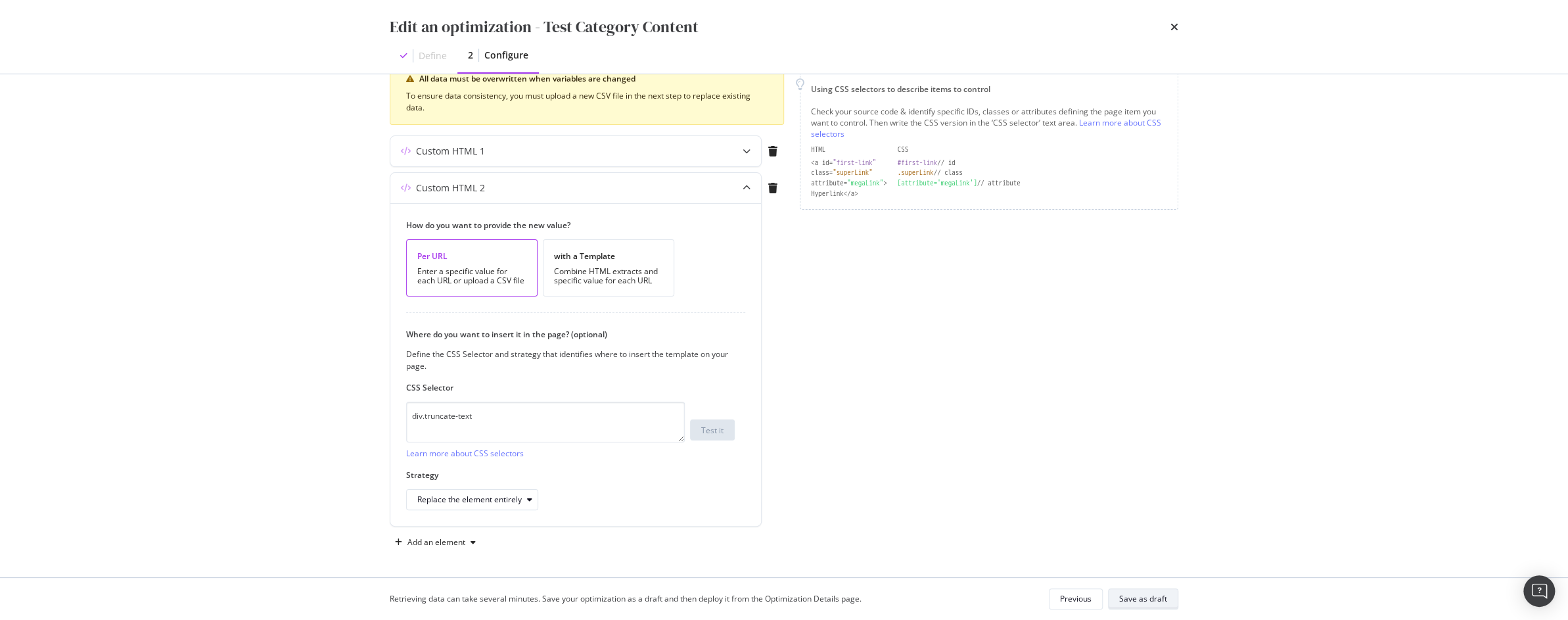 click on "Save as draft" at bounding box center (1143, 598) 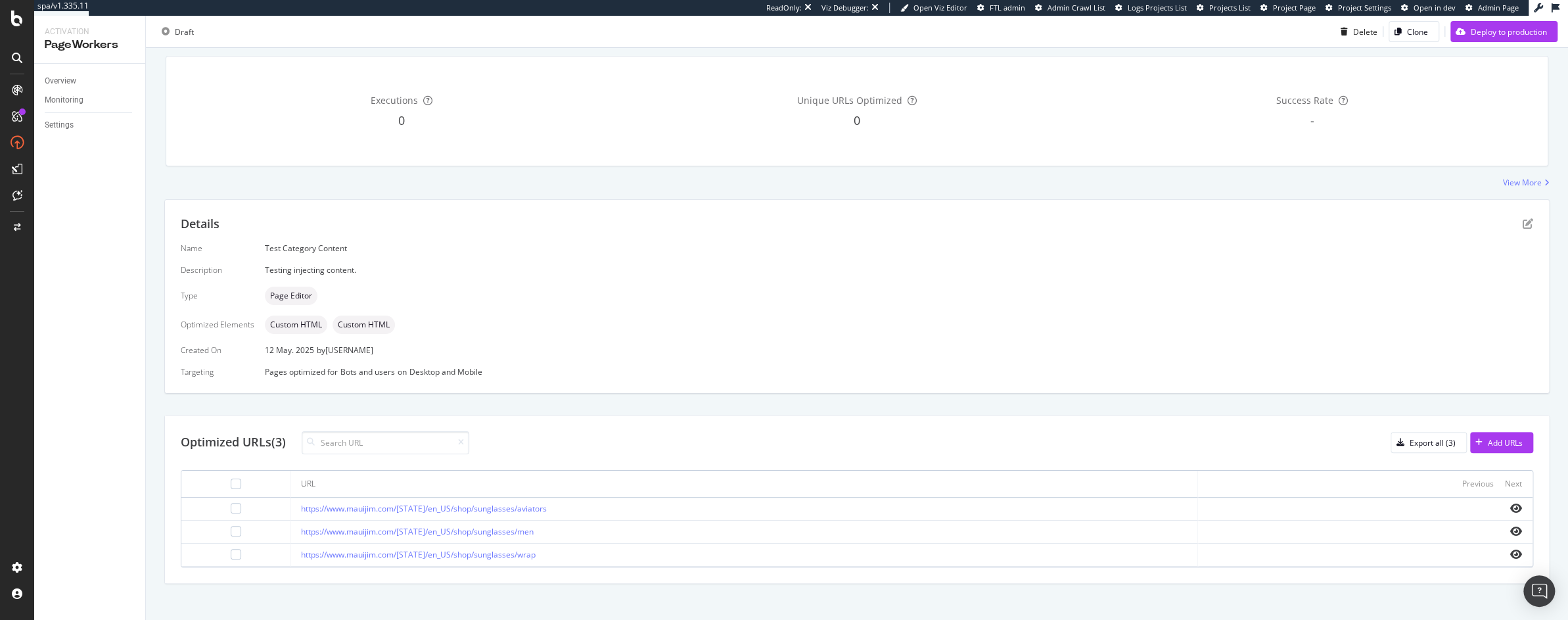 scroll, scrollTop: 117, scrollLeft: 0, axis: vertical 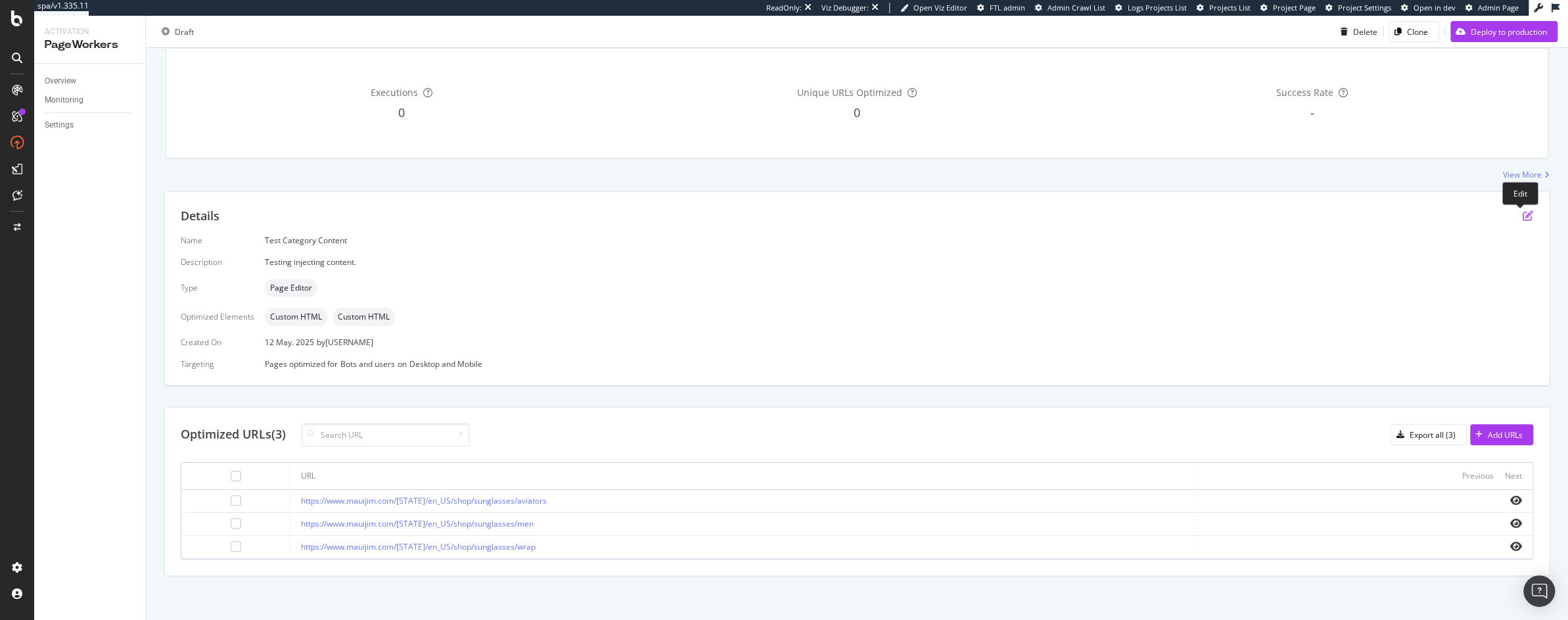 click at bounding box center (1528, 216) 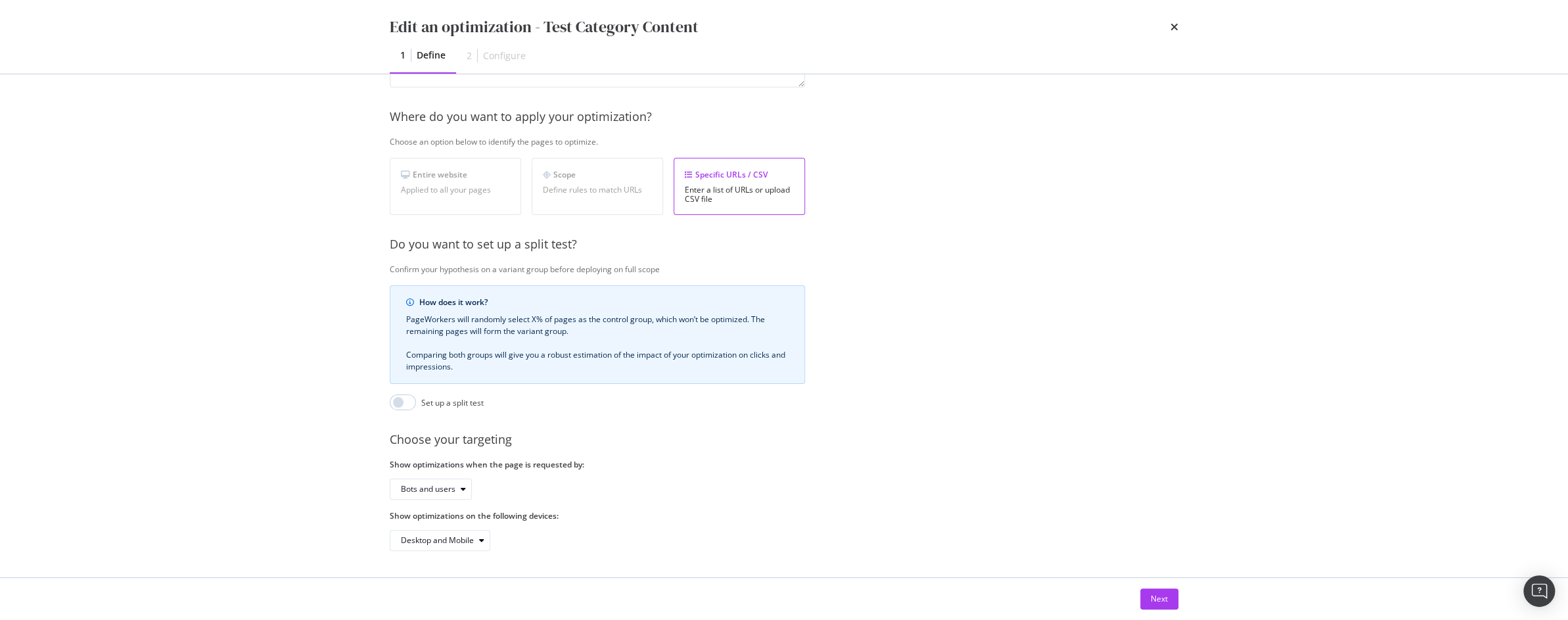 scroll, scrollTop: 178, scrollLeft: 0, axis: vertical 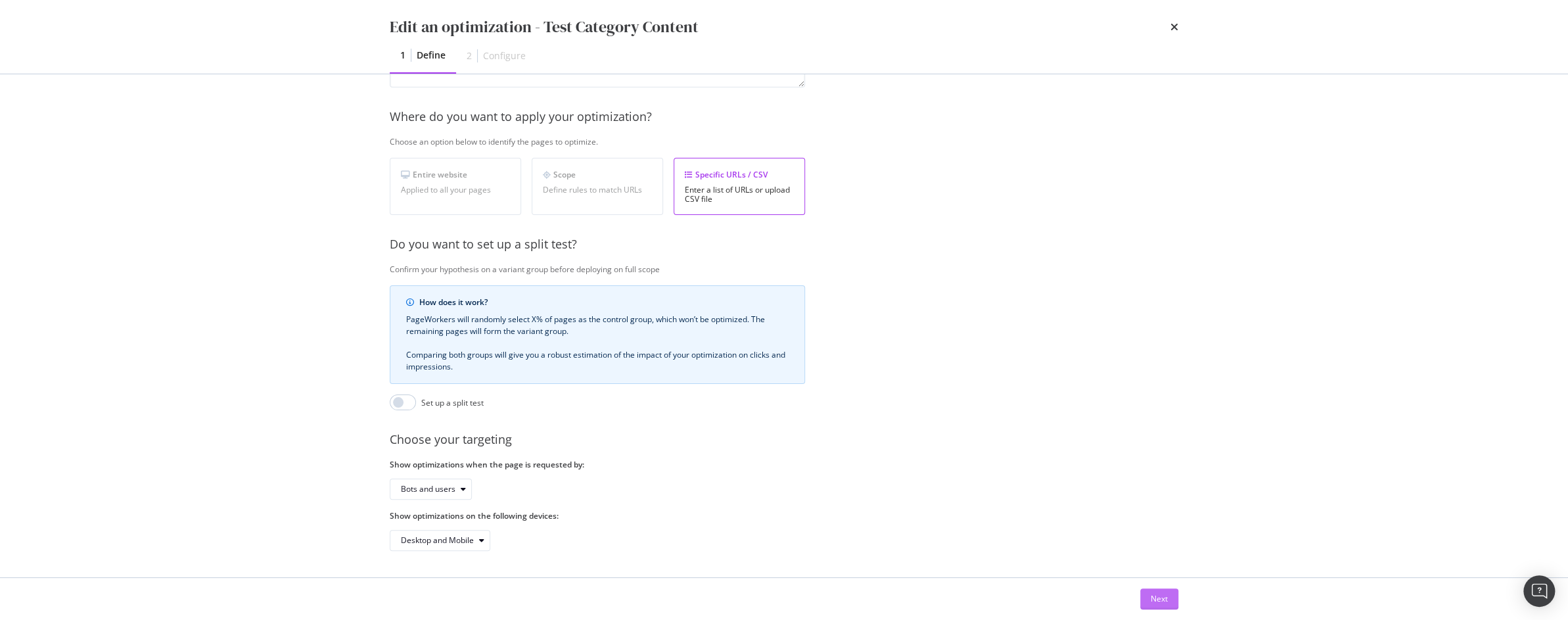 click on "Next" at bounding box center (1159, 598) 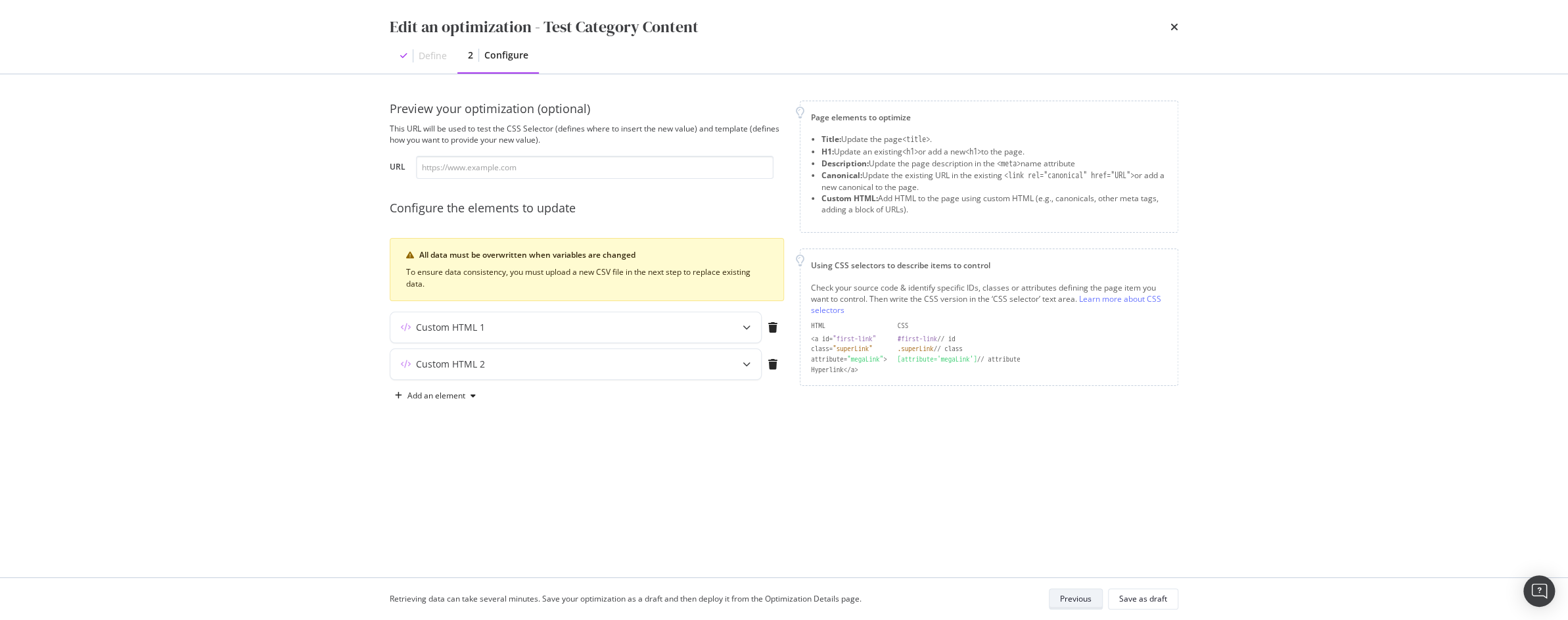 scroll, scrollTop: 0, scrollLeft: 0, axis: both 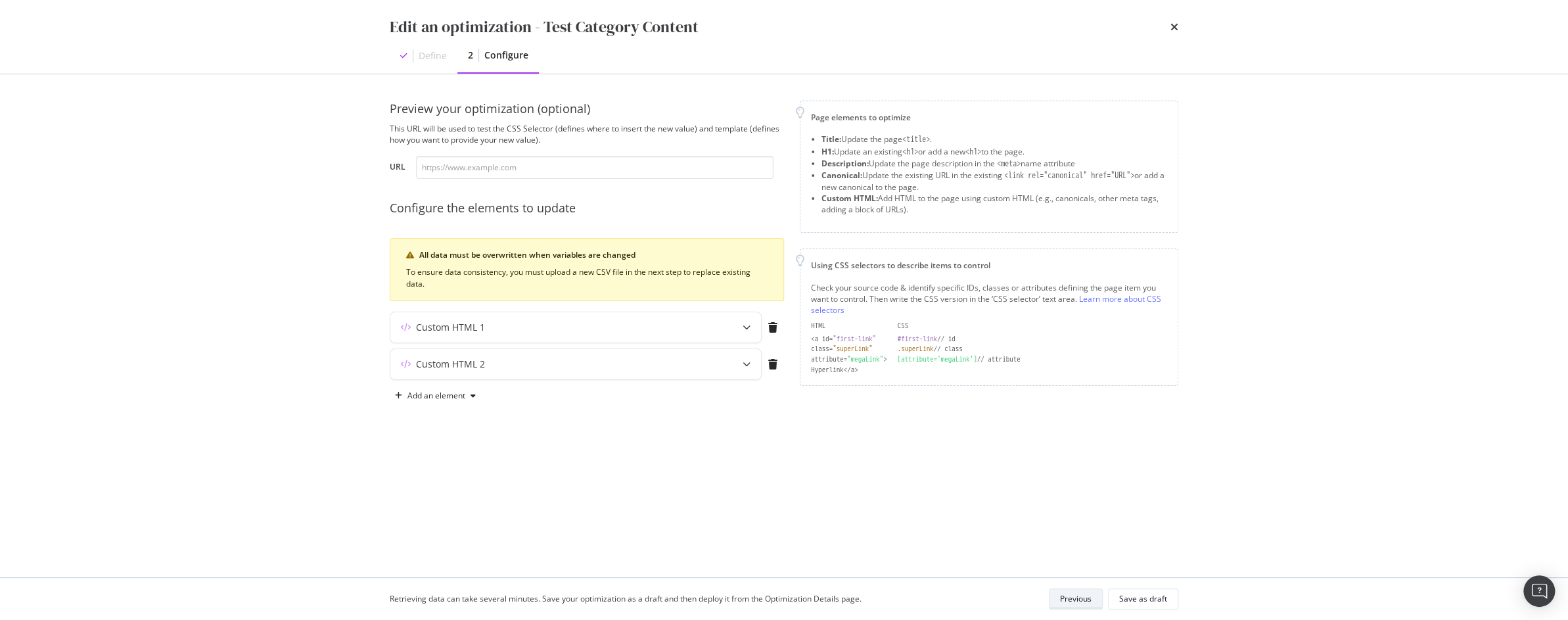 click on "Previous" at bounding box center (1076, 598) 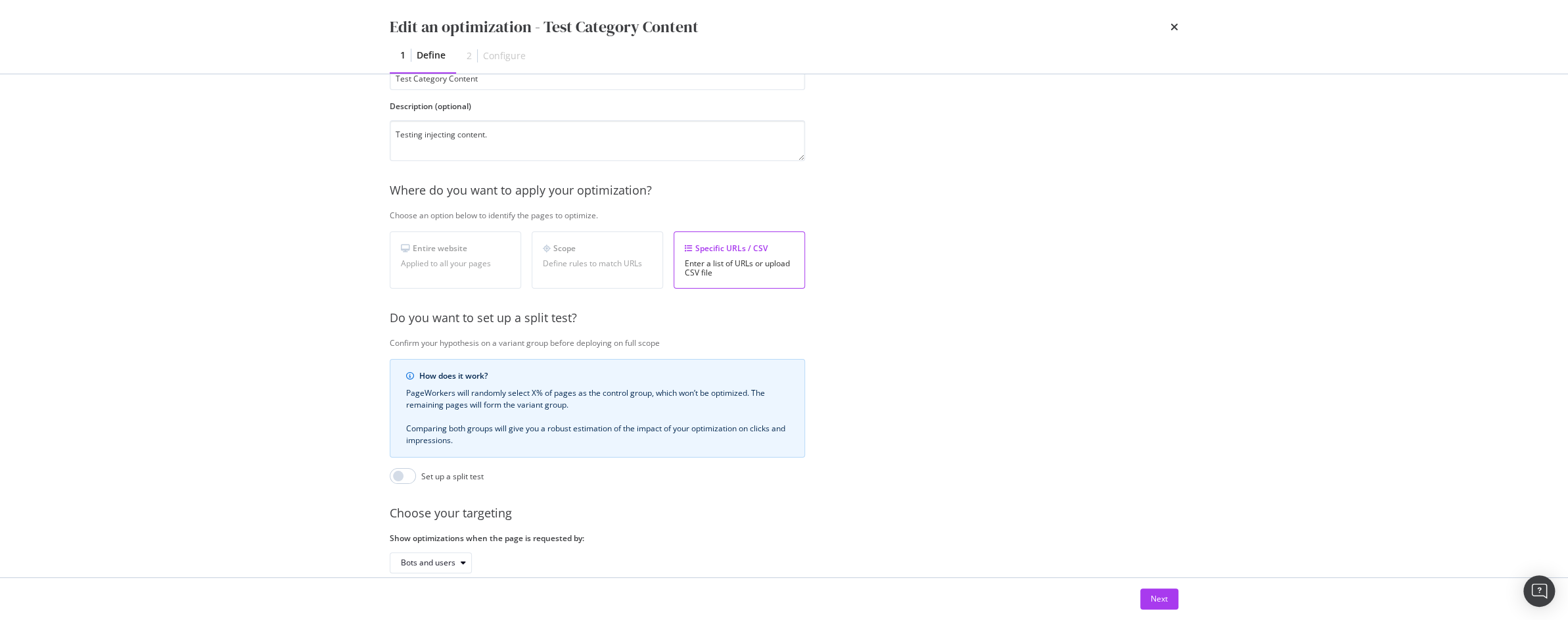 scroll, scrollTop: 178, scrollLeft: 0, axis: vertical 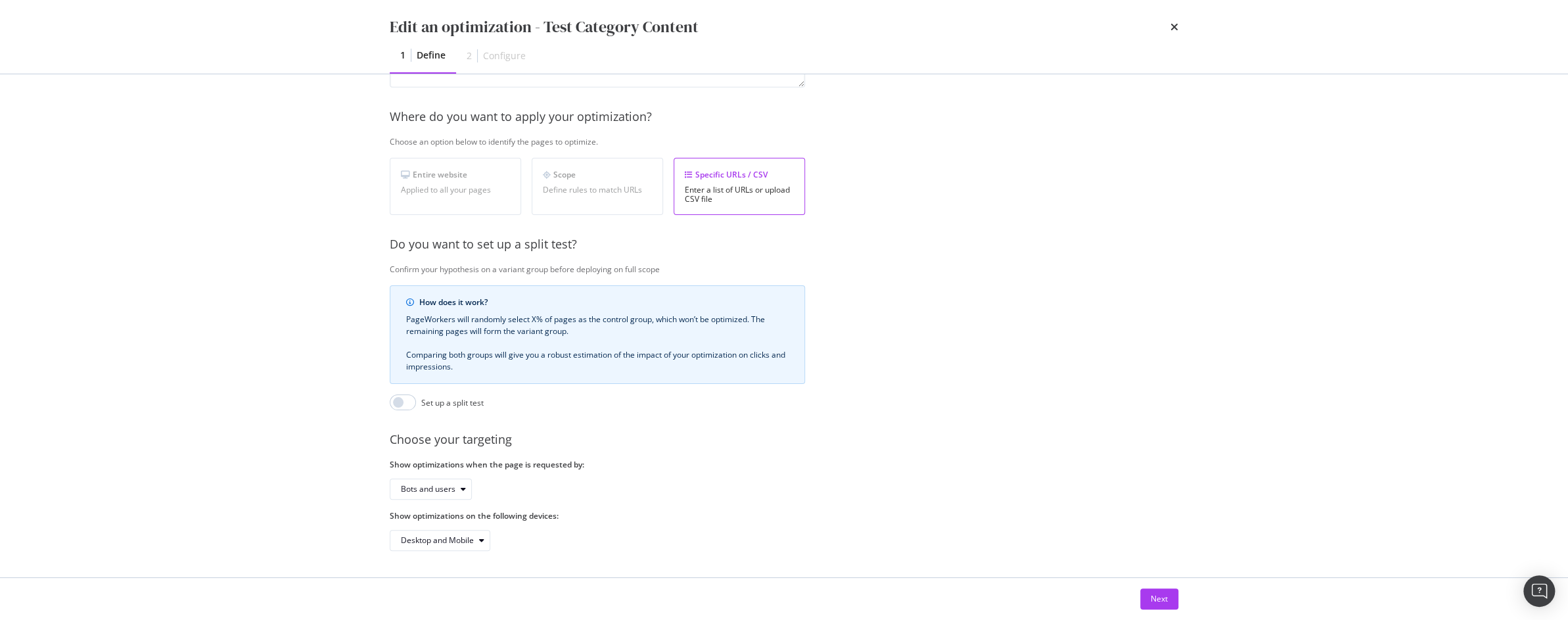 click on "Edit an optimization - Test Category Content 1 Define 2 Configure" at bounding box center [784, 37] 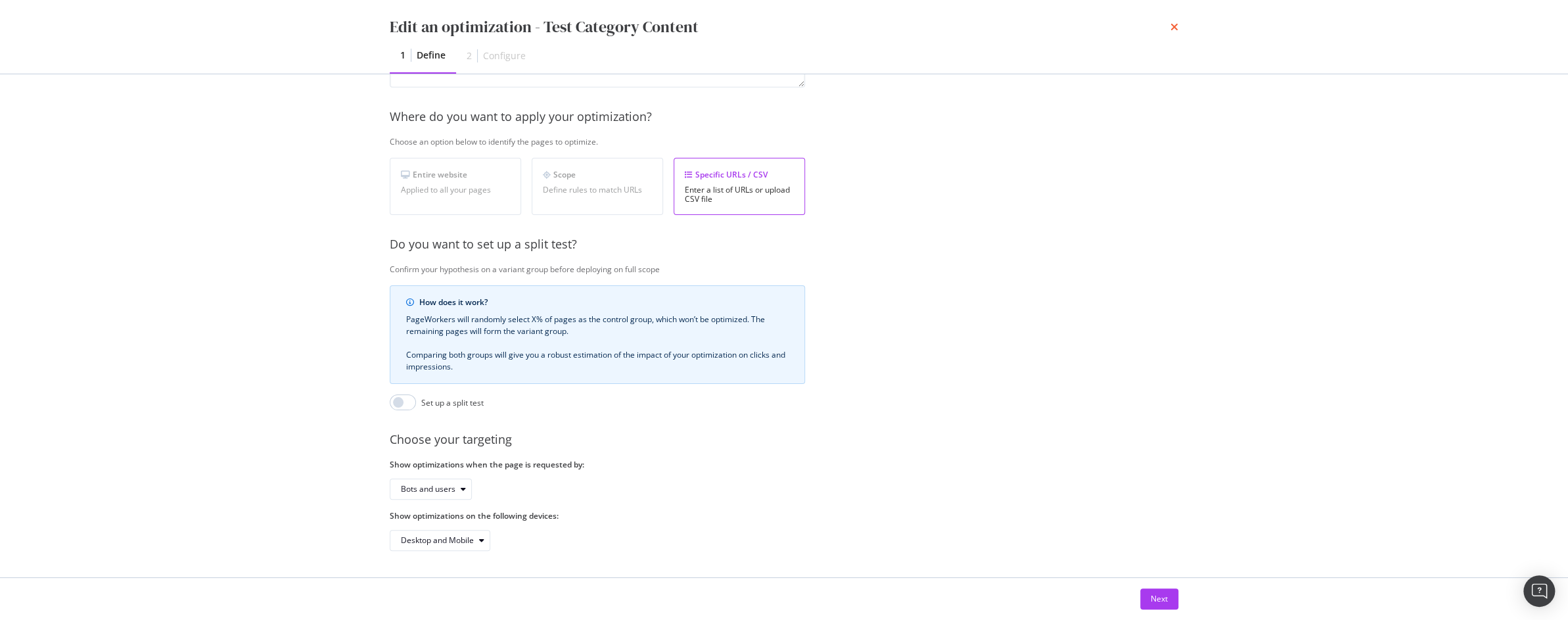 click at bounding box center [1174, 27] 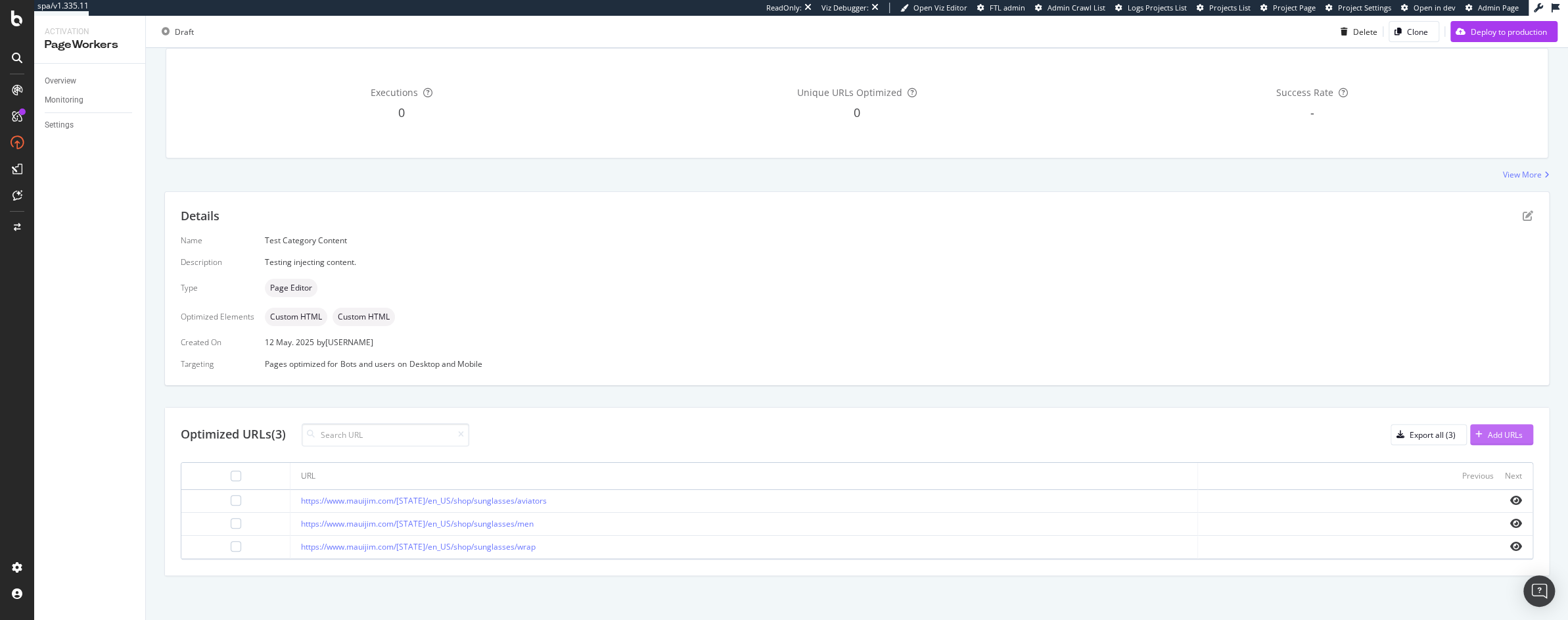 click on "Add URLs" at bounding box center [1505, 435] 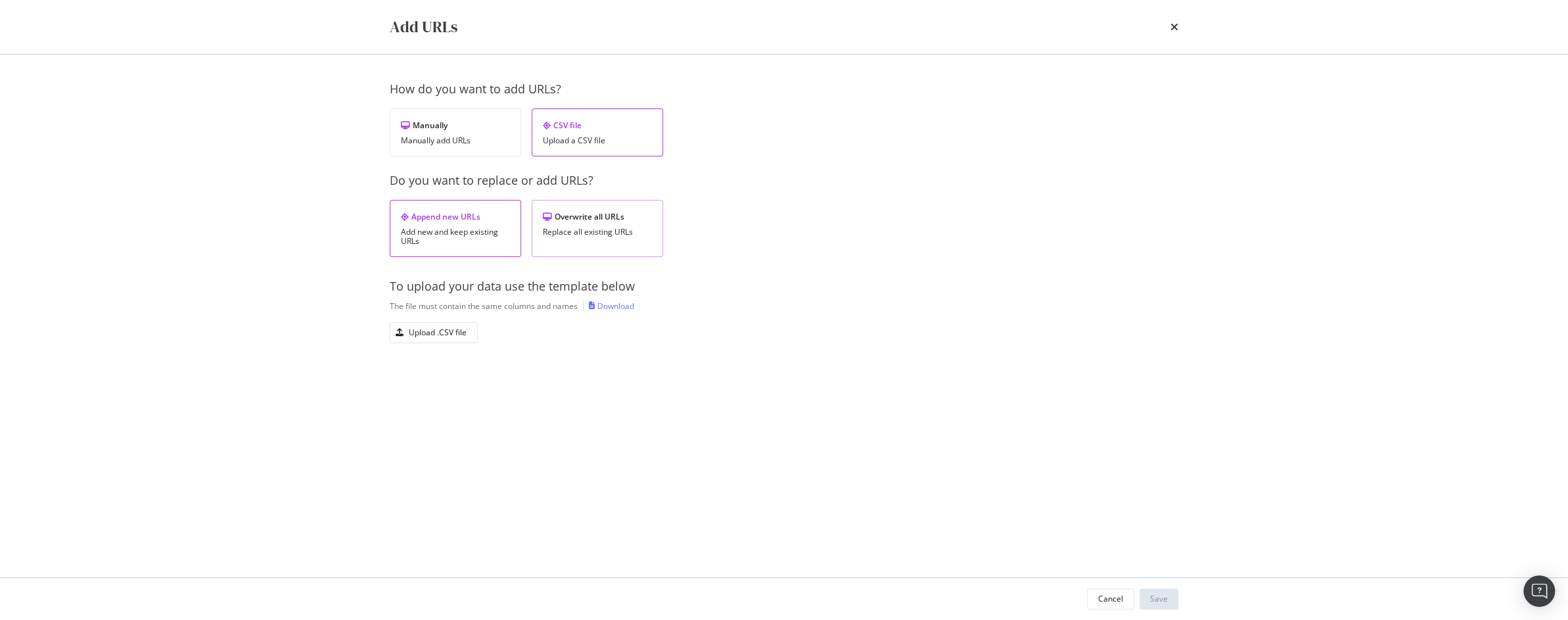click on "Overwrite all URLs Replace all existing URLs" at bounding box center (597, 228) 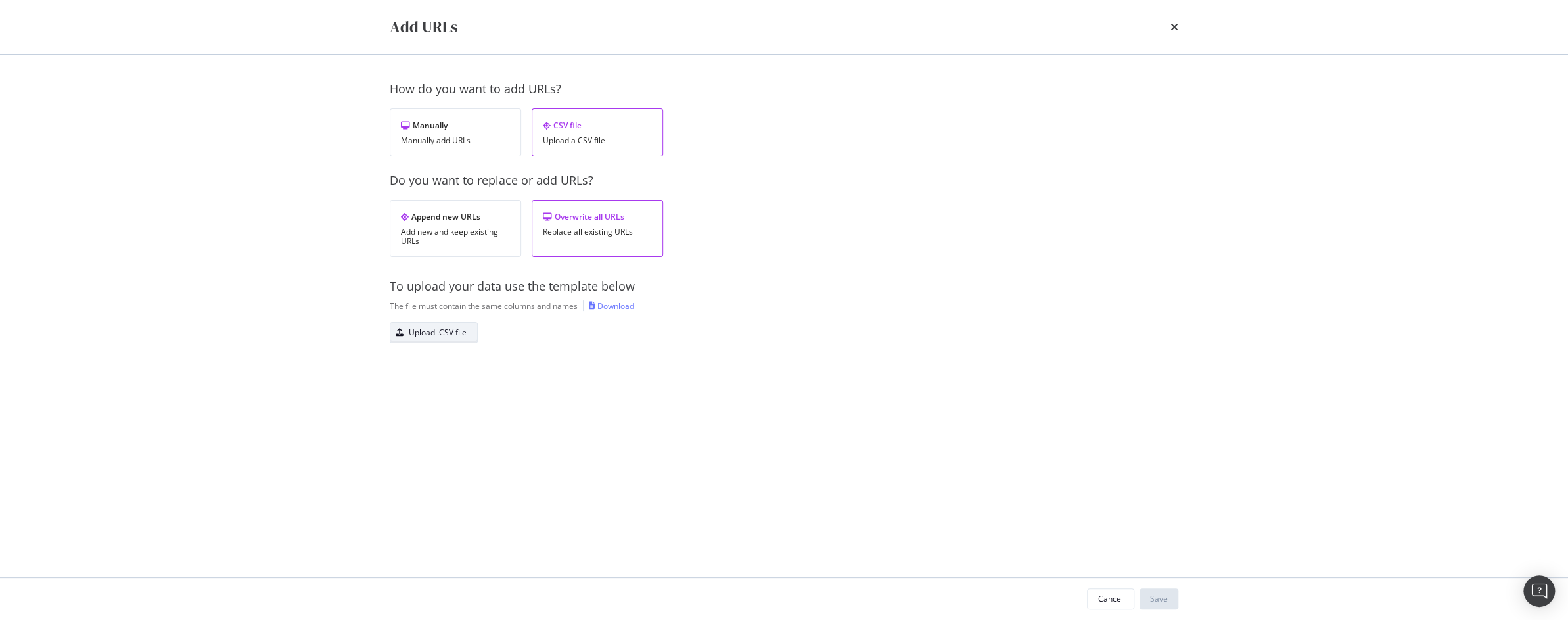 click on "Upload .CSV file" at bounding box center (438, 332) 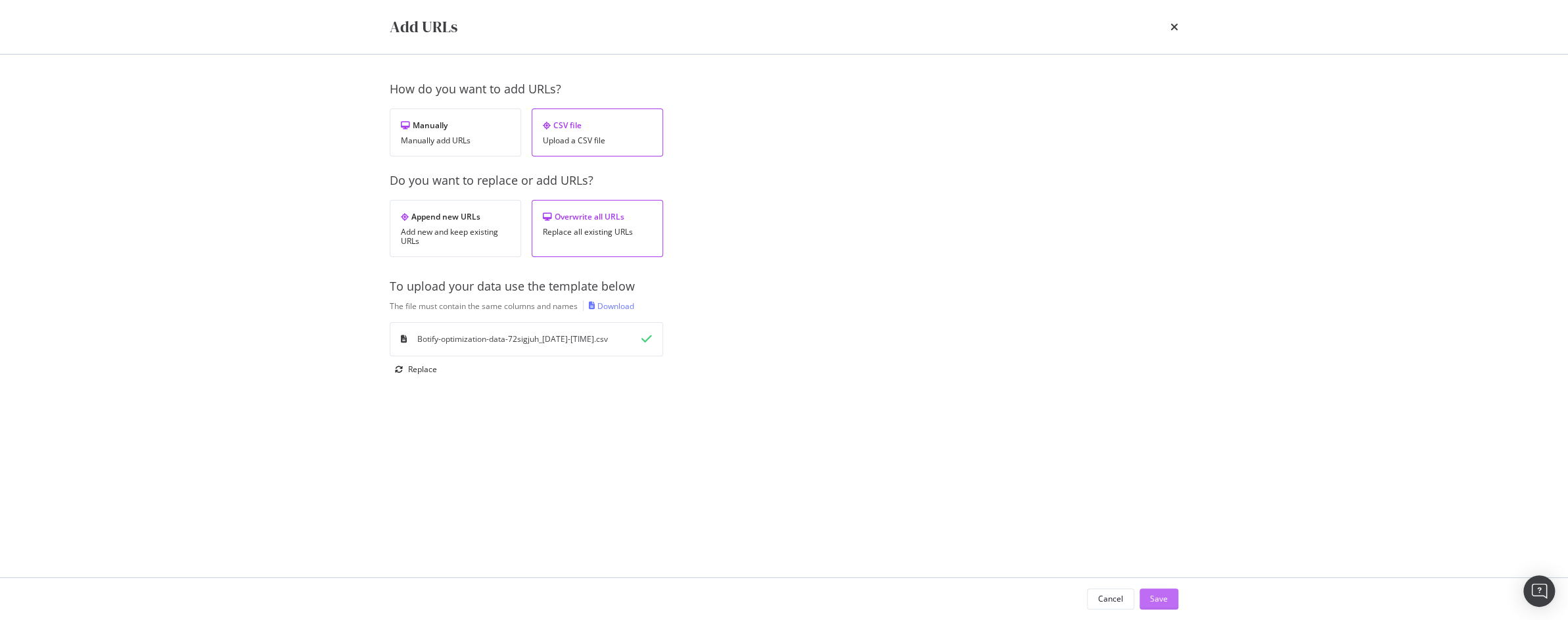 click on "Save" at bounding box center [1159, 598] 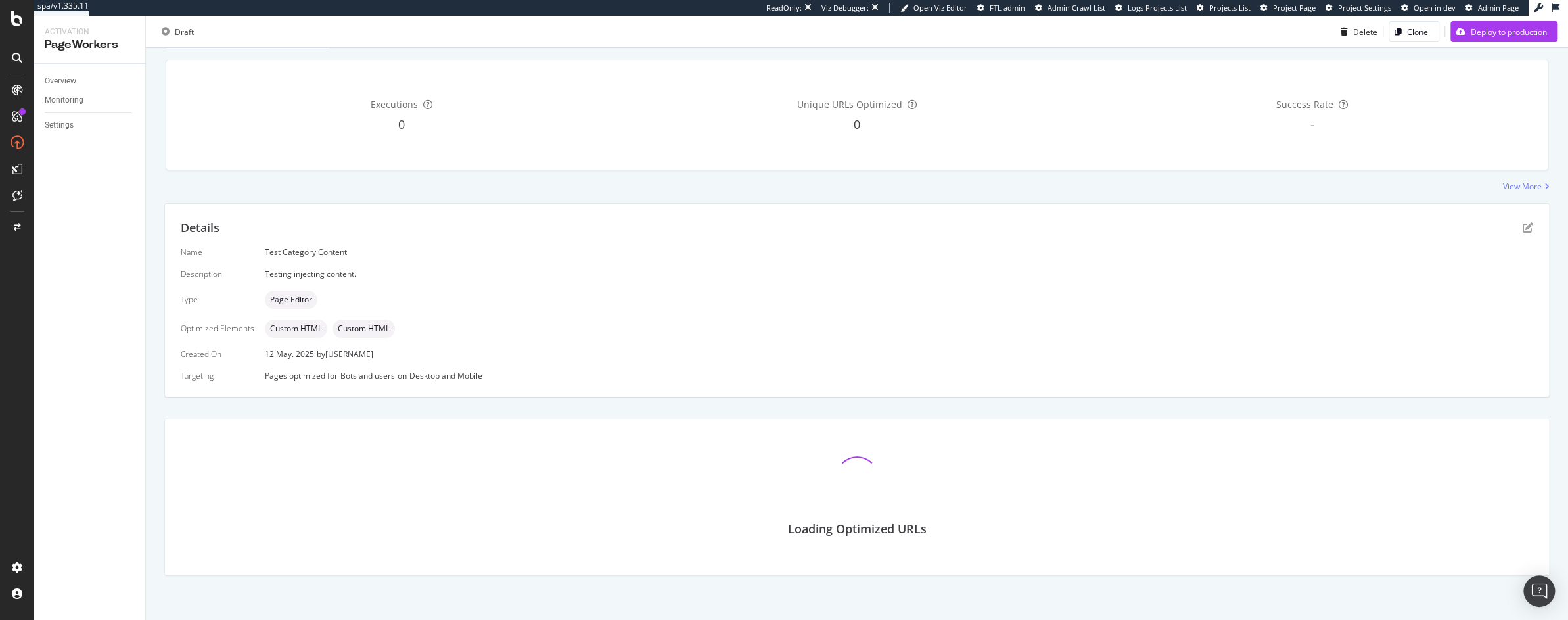 scroll, scrollTop: 117, scrollLeft: 0, axis: vertical 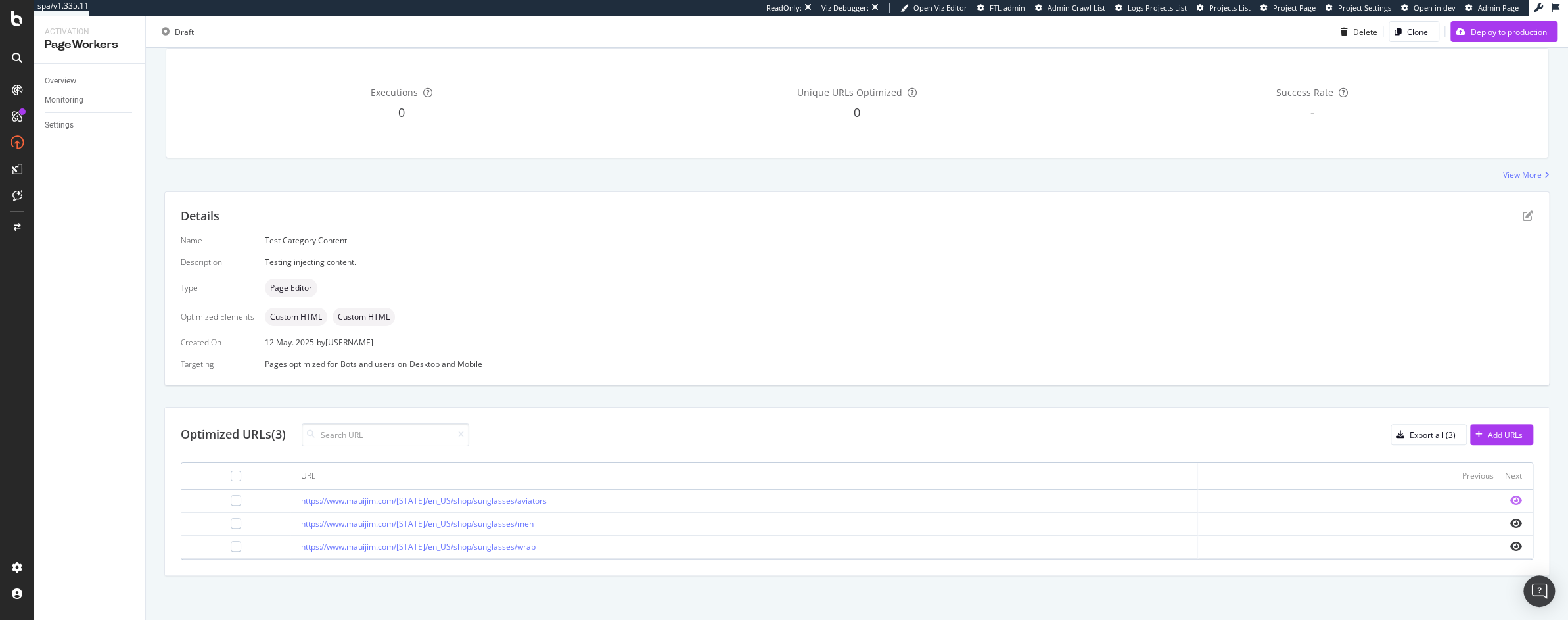 click at bounding box center (1516, 500) 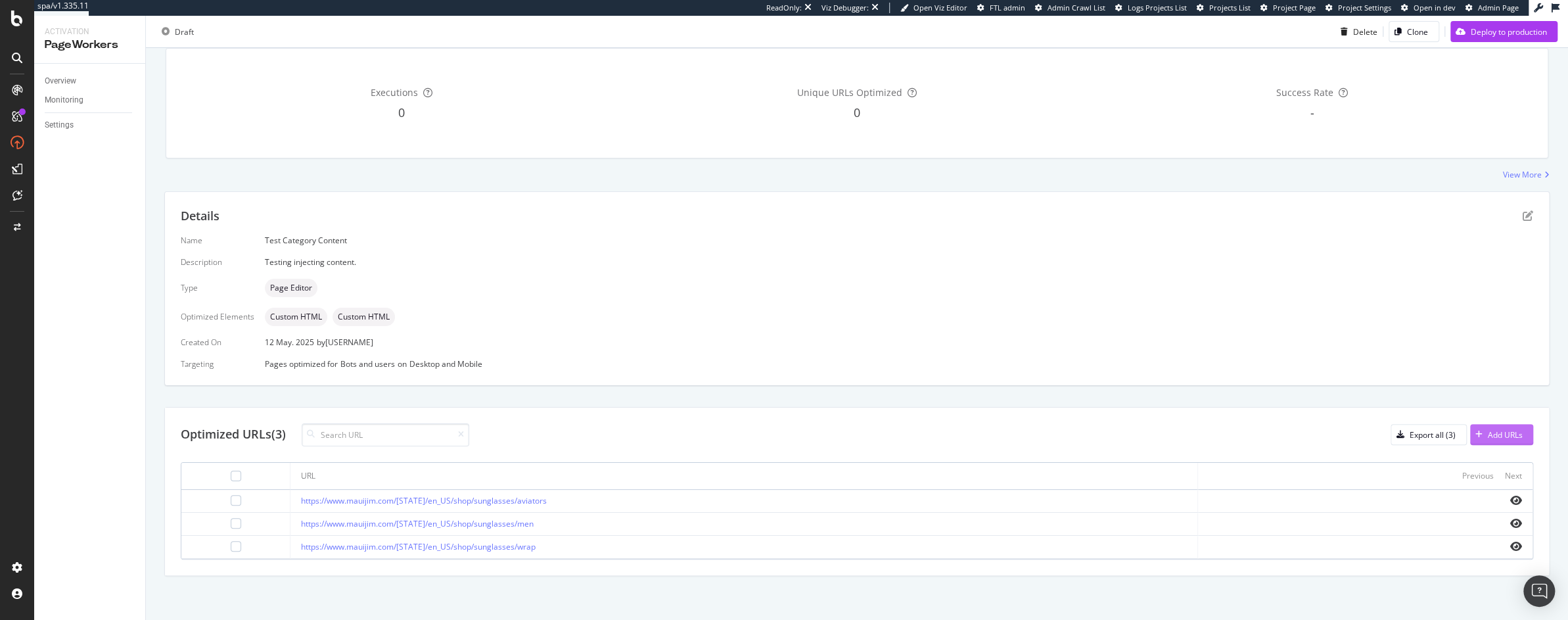click on "Add URLs" at bounding box center [1505, 435] 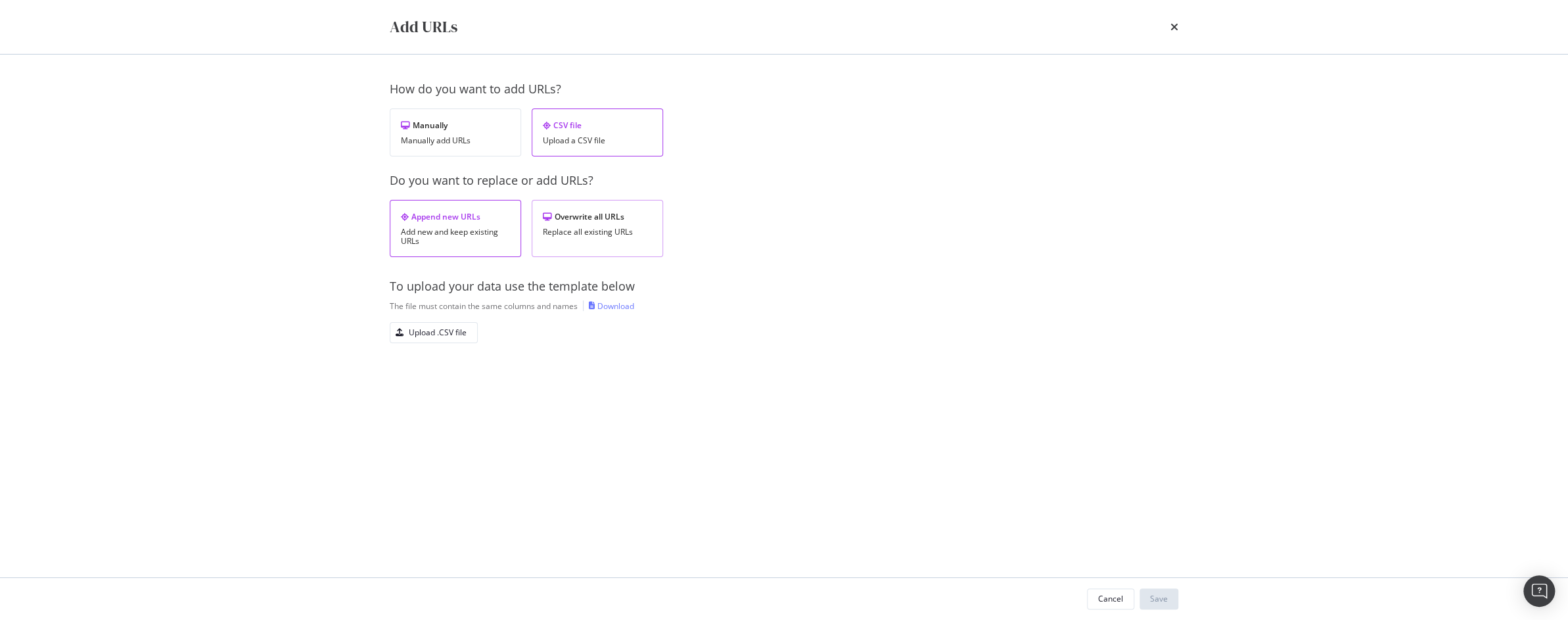 click on "Overwrite all URLs Replace all existing URLs" at bounding box center (597, 228) 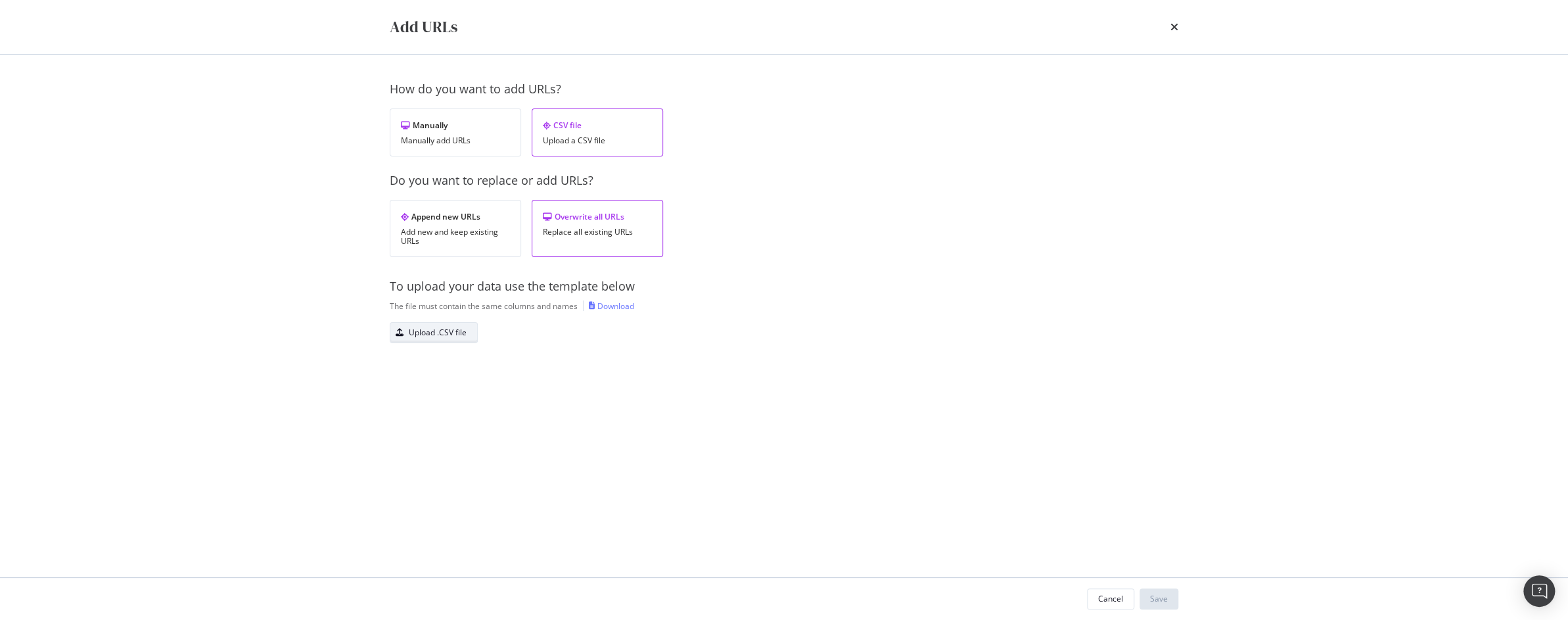 click at bounding box center [400, 333] 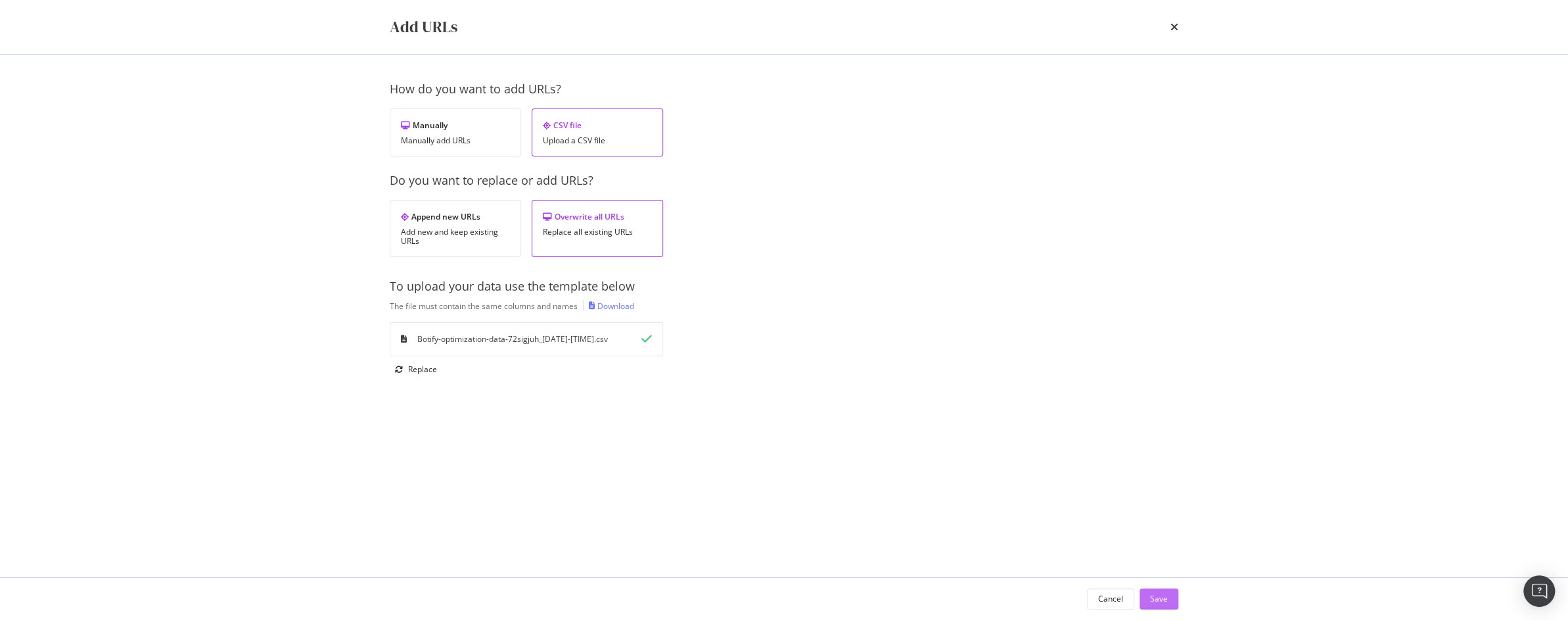 click on "Save" at bounding box center (1159, 598) 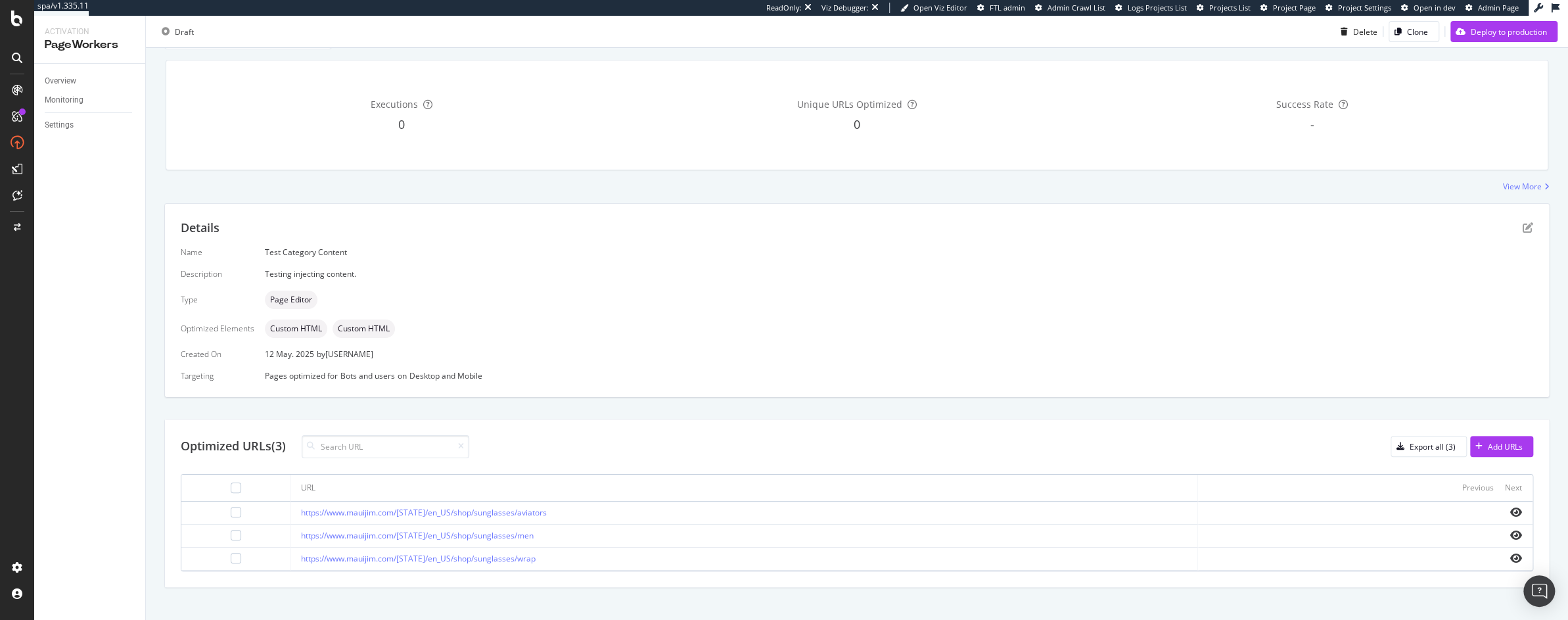 scroll, scrollTop: 117, scrollLeft: 0, axis: vertical 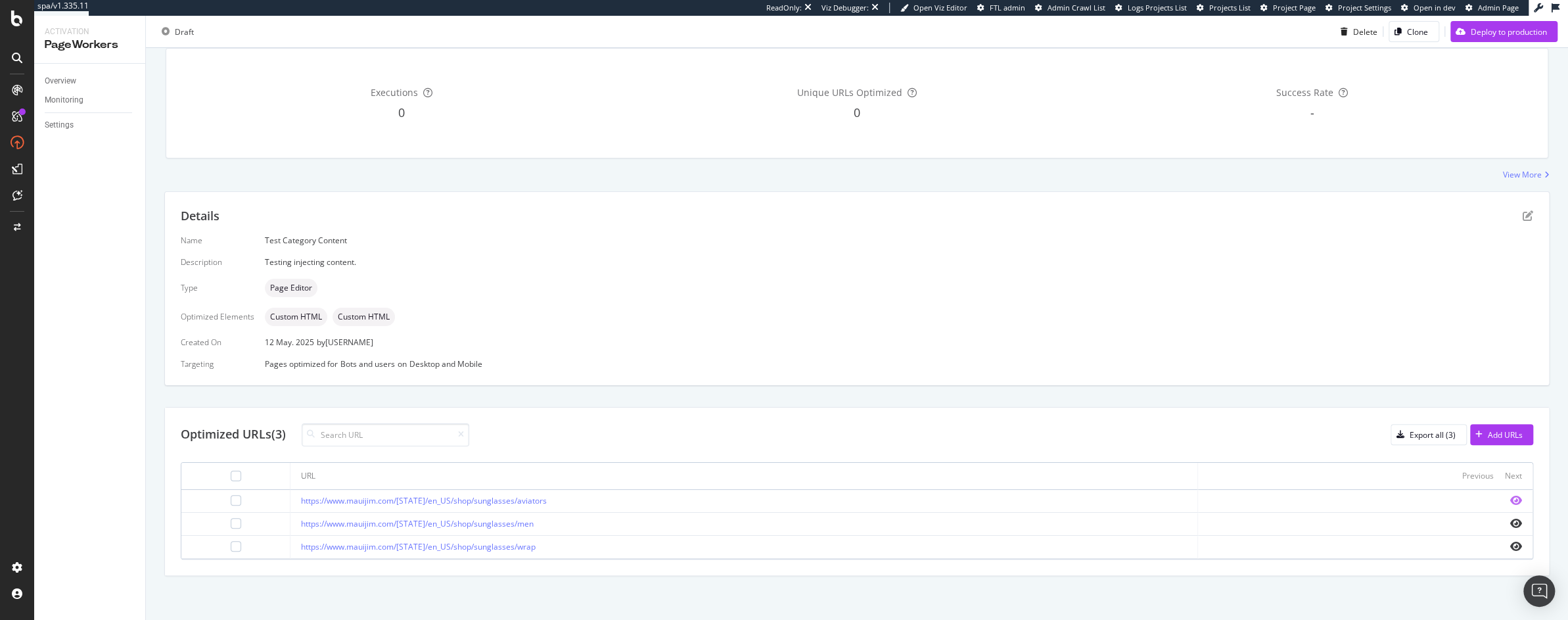 click at bounding box center (1516, 500) 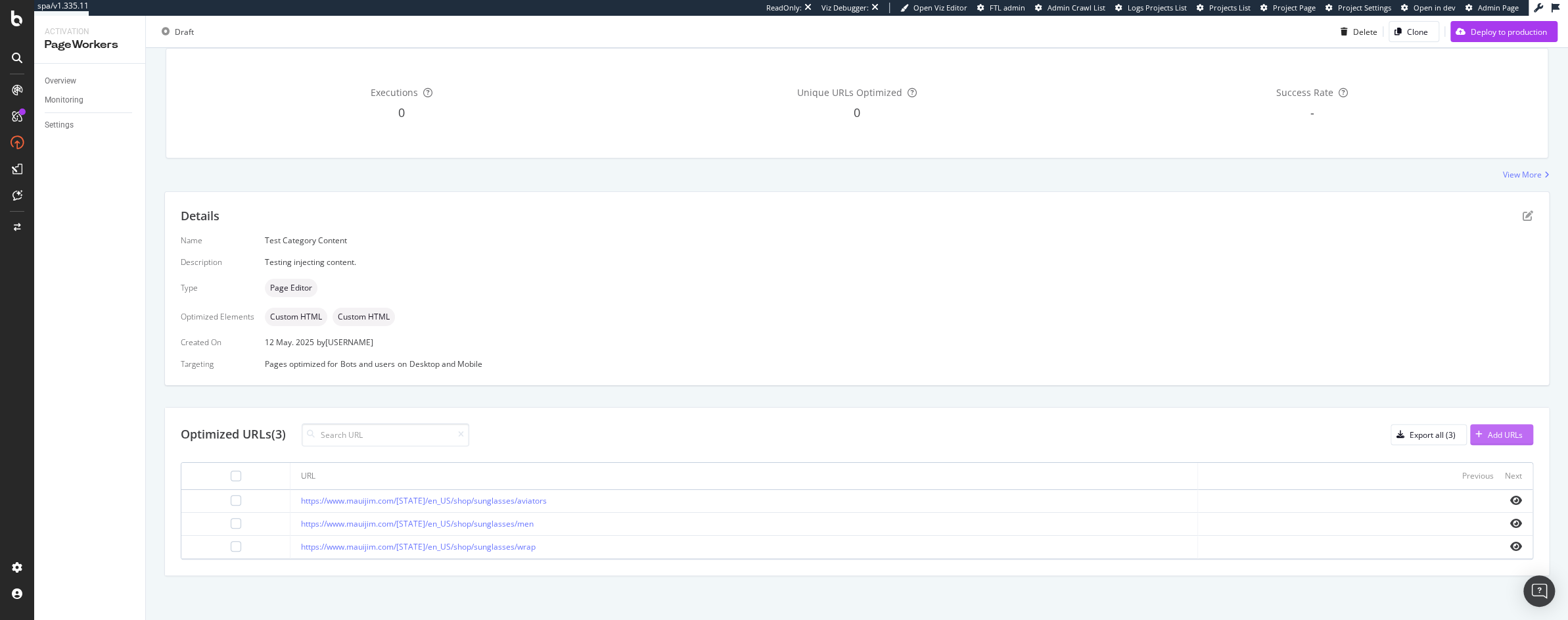 click on "Add URLs" at bounding box center (1505, 435) 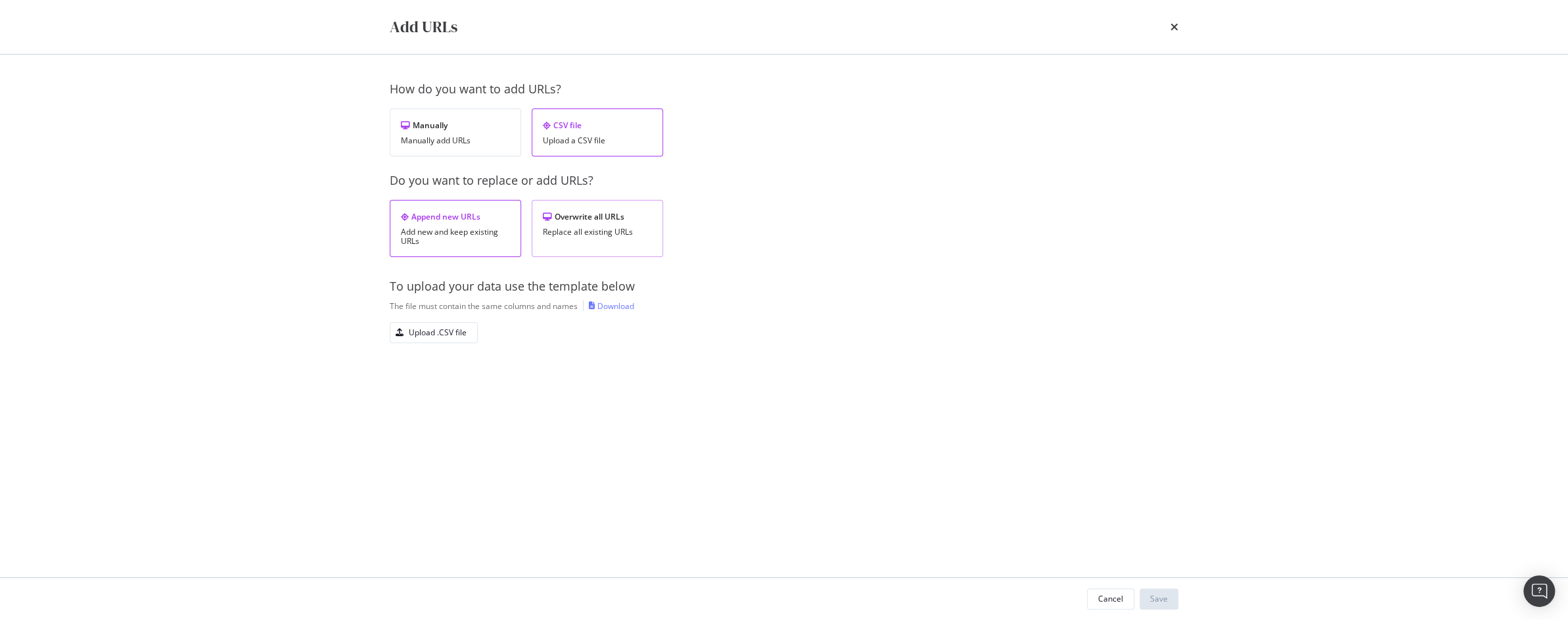 click on "Overwrite all URLs Replace all existing URLs" at bounding box center (597, 228) 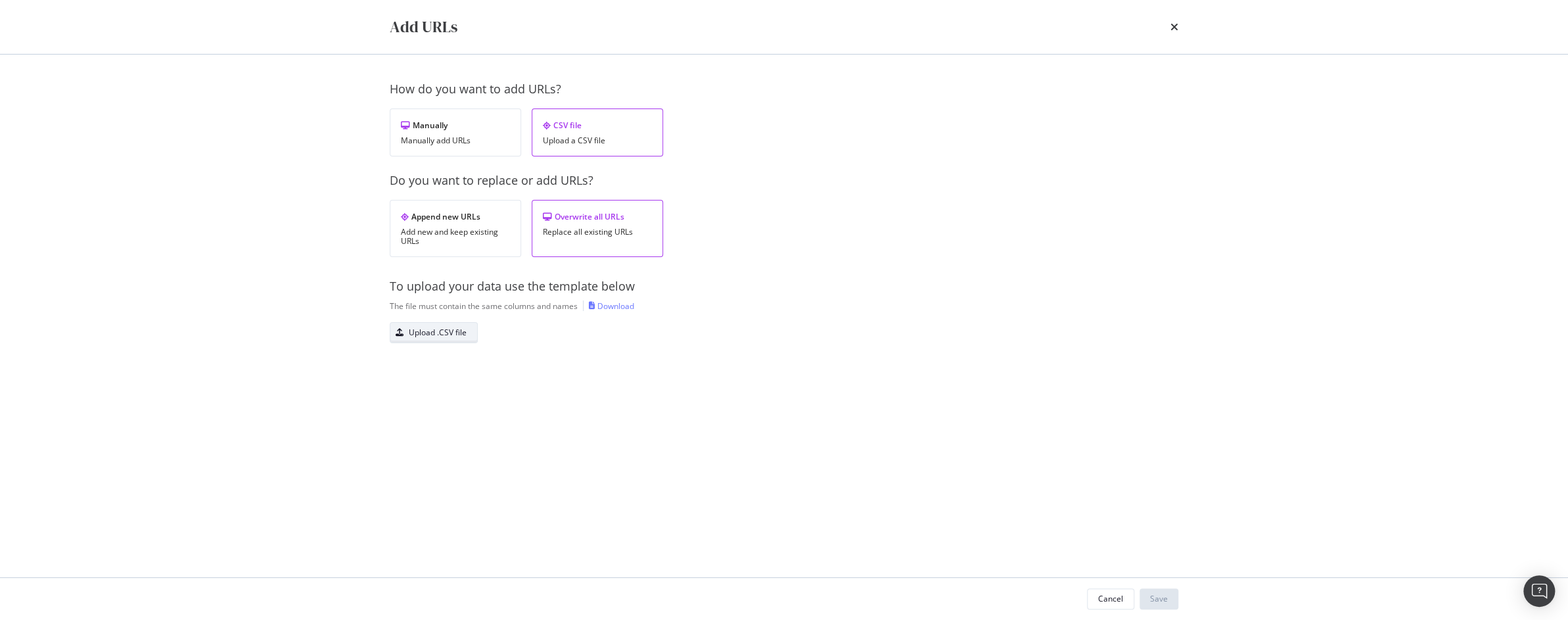 click on "Upload .CSV file" at bounding box center (438, 332) 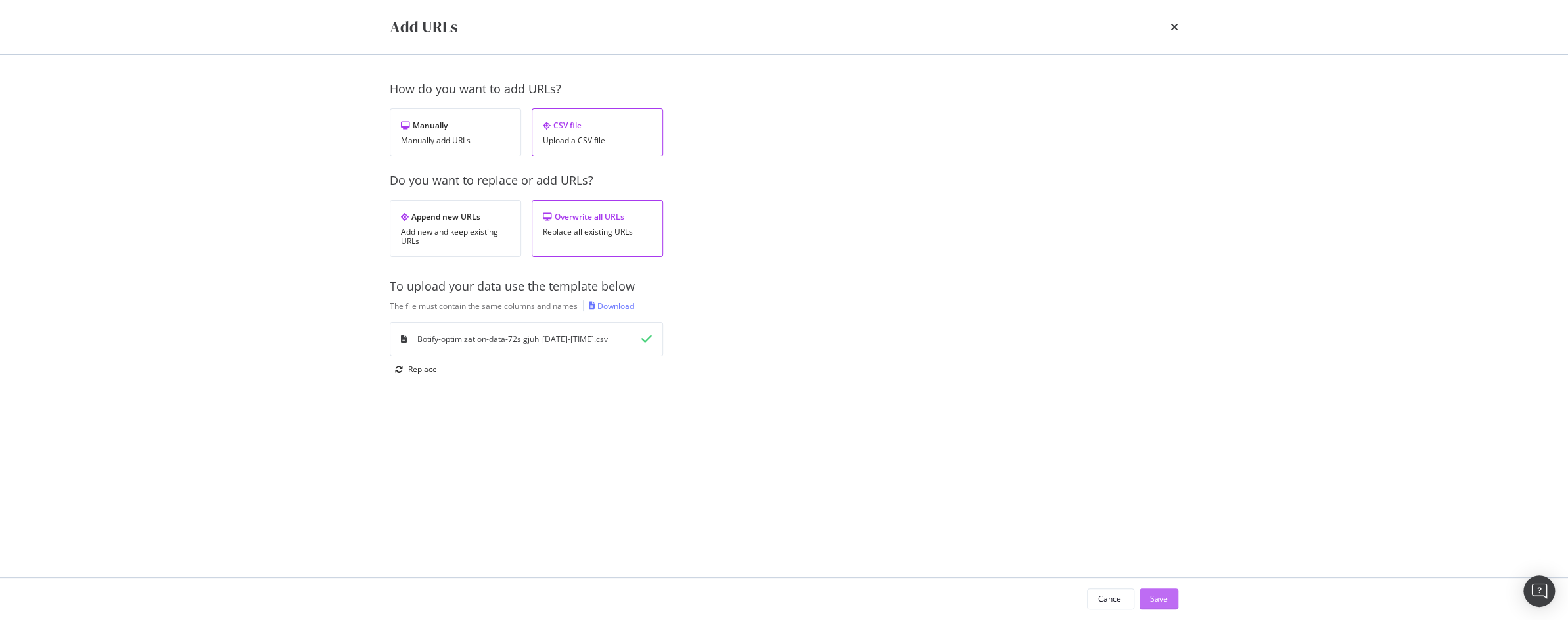 click on "Save" at bounding box center [1159, 598] 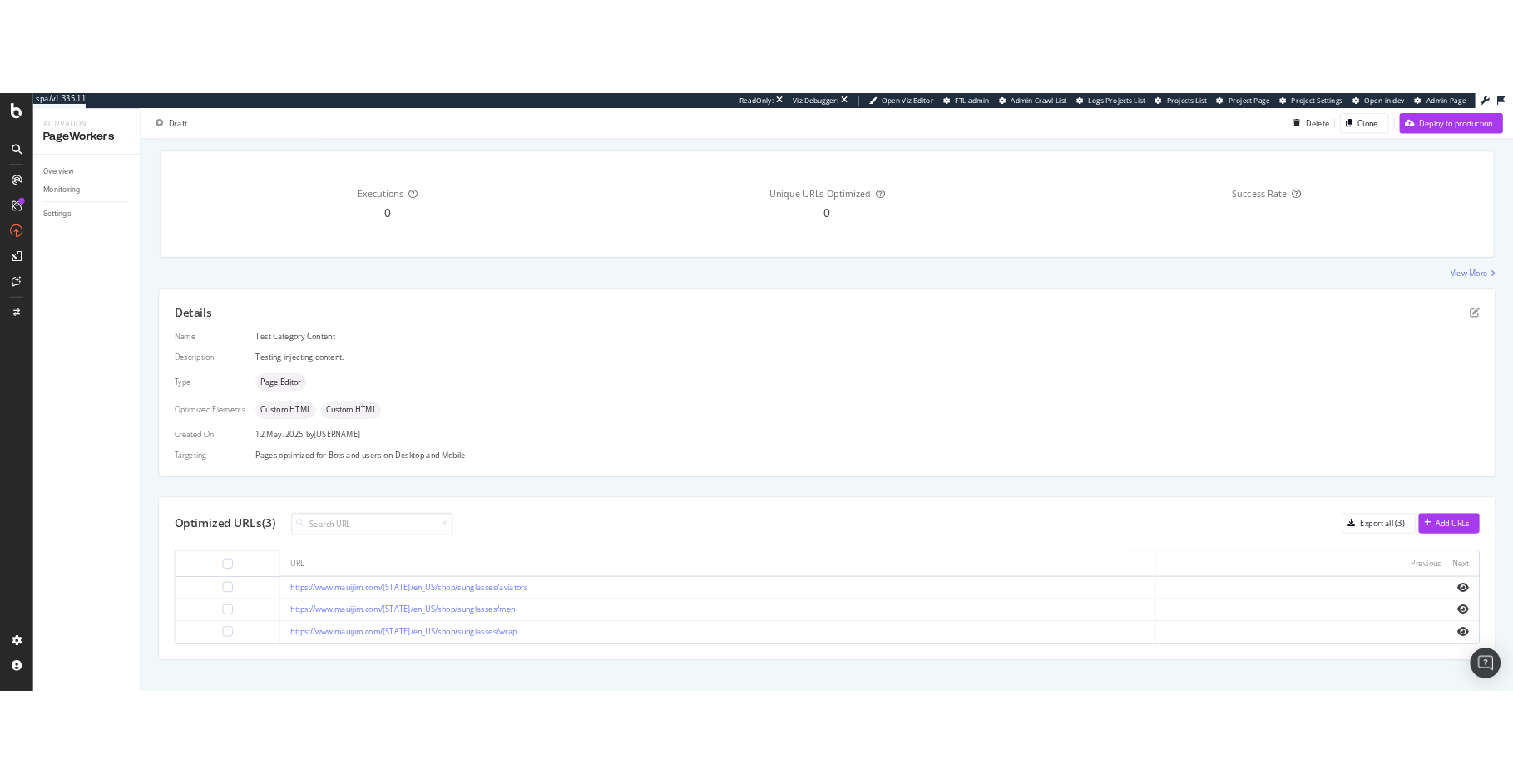 scroll, scrollTop: 148, scrollLeft: 0, axis: vertical 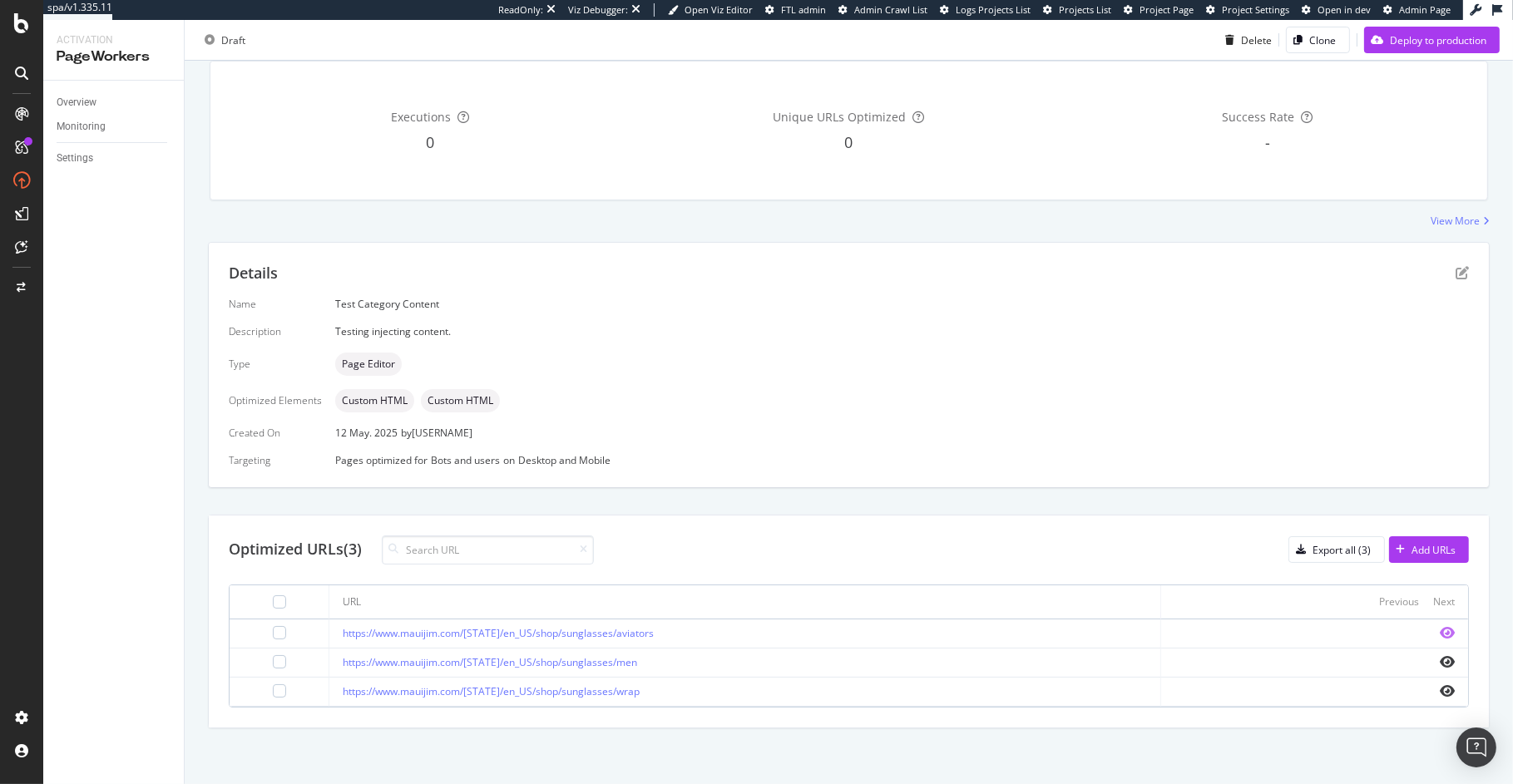 click at bounding box center (1447, 633) 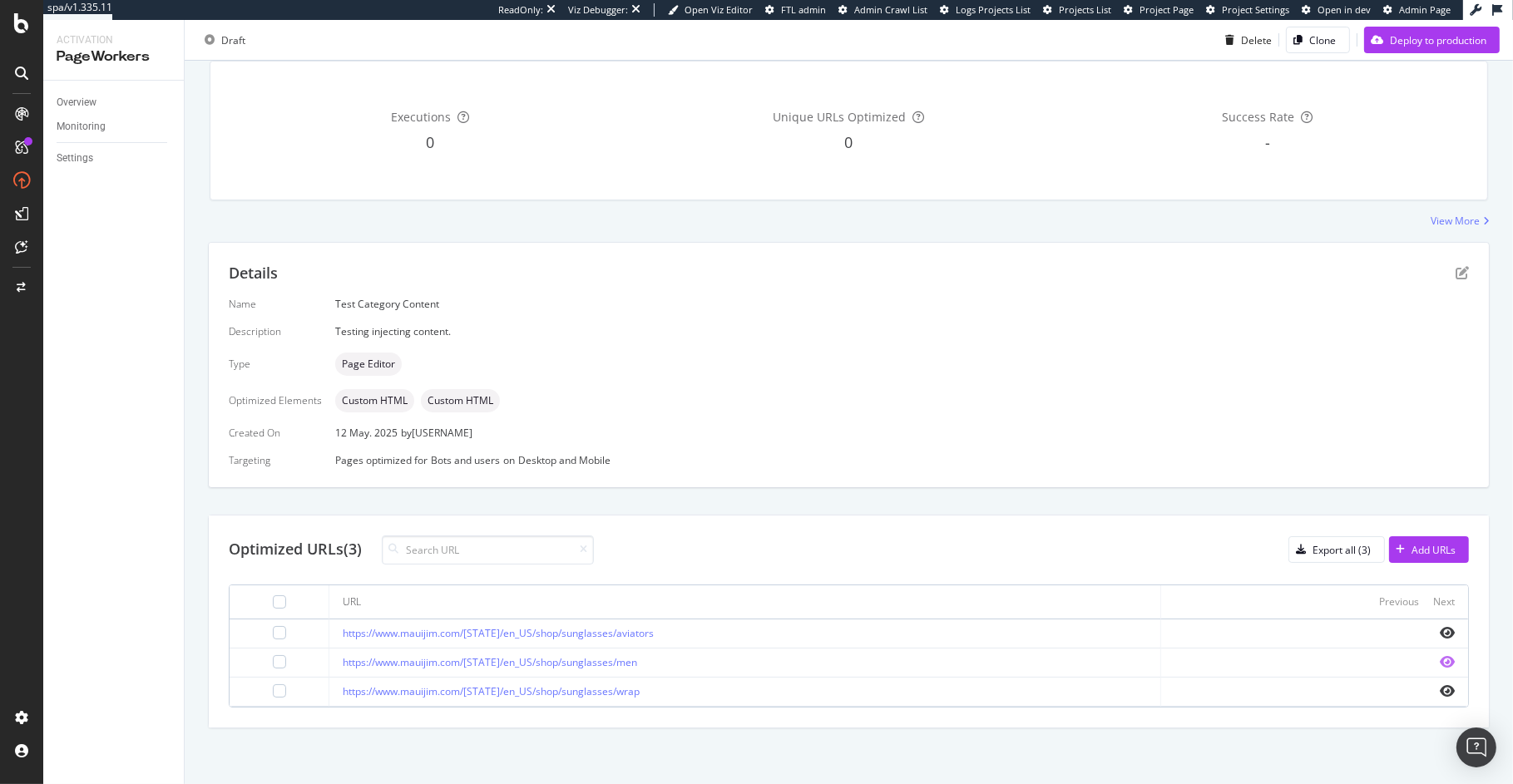 click at bounding box center (1447, 662) 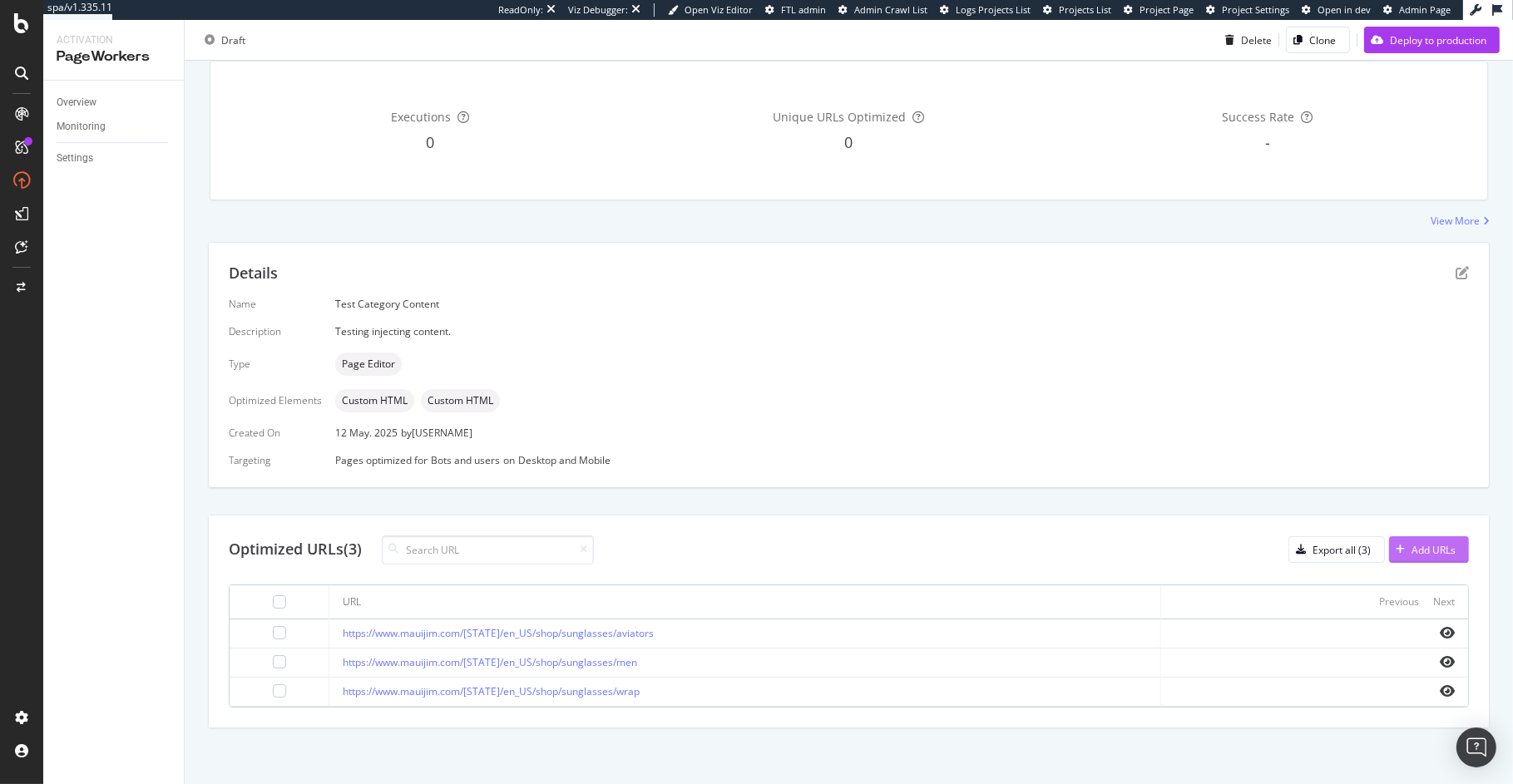 click on "Add URLs" at bounding box center (1433, 550) 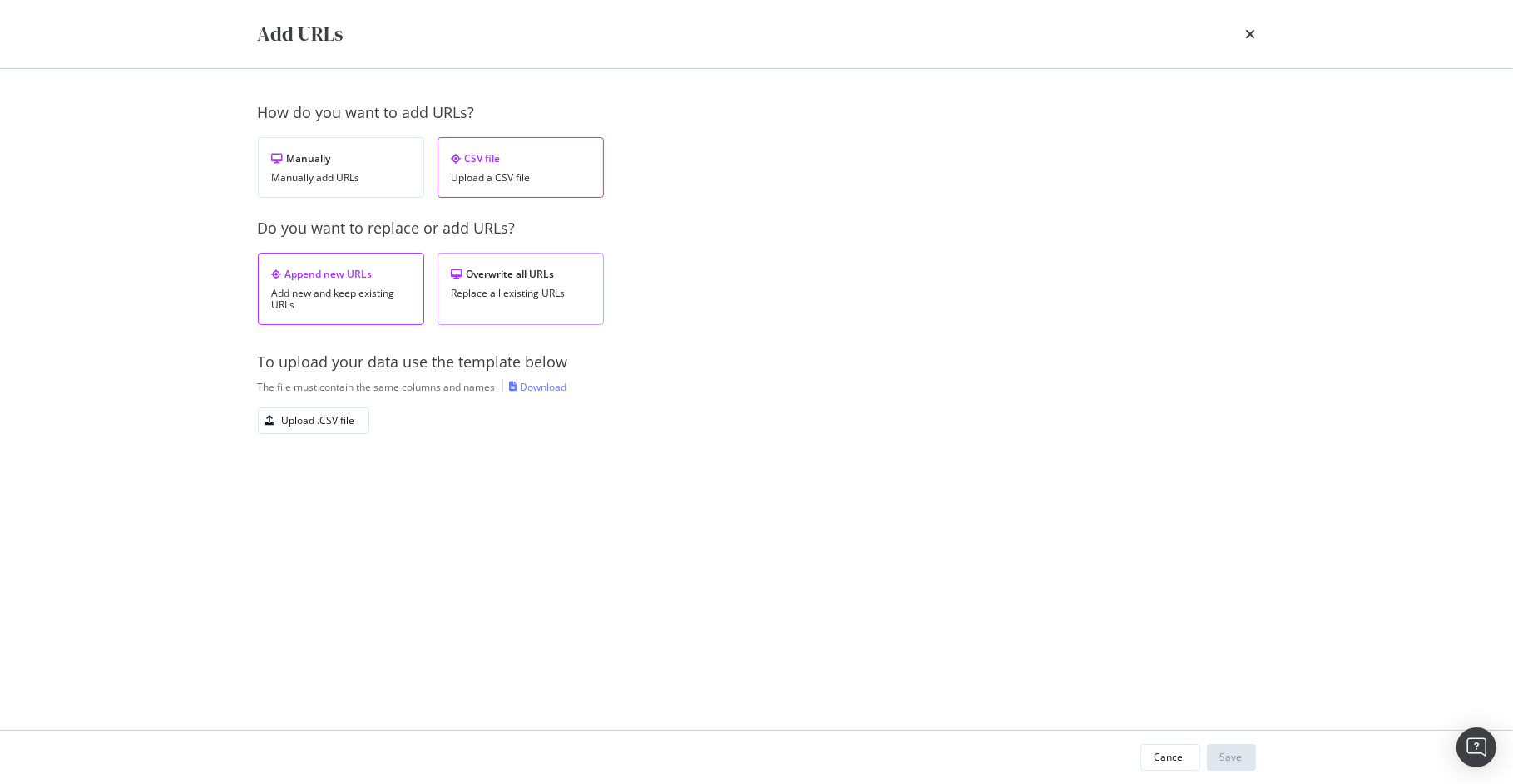 click on "Replace all existing URLs" at bounding box center [521, 293] 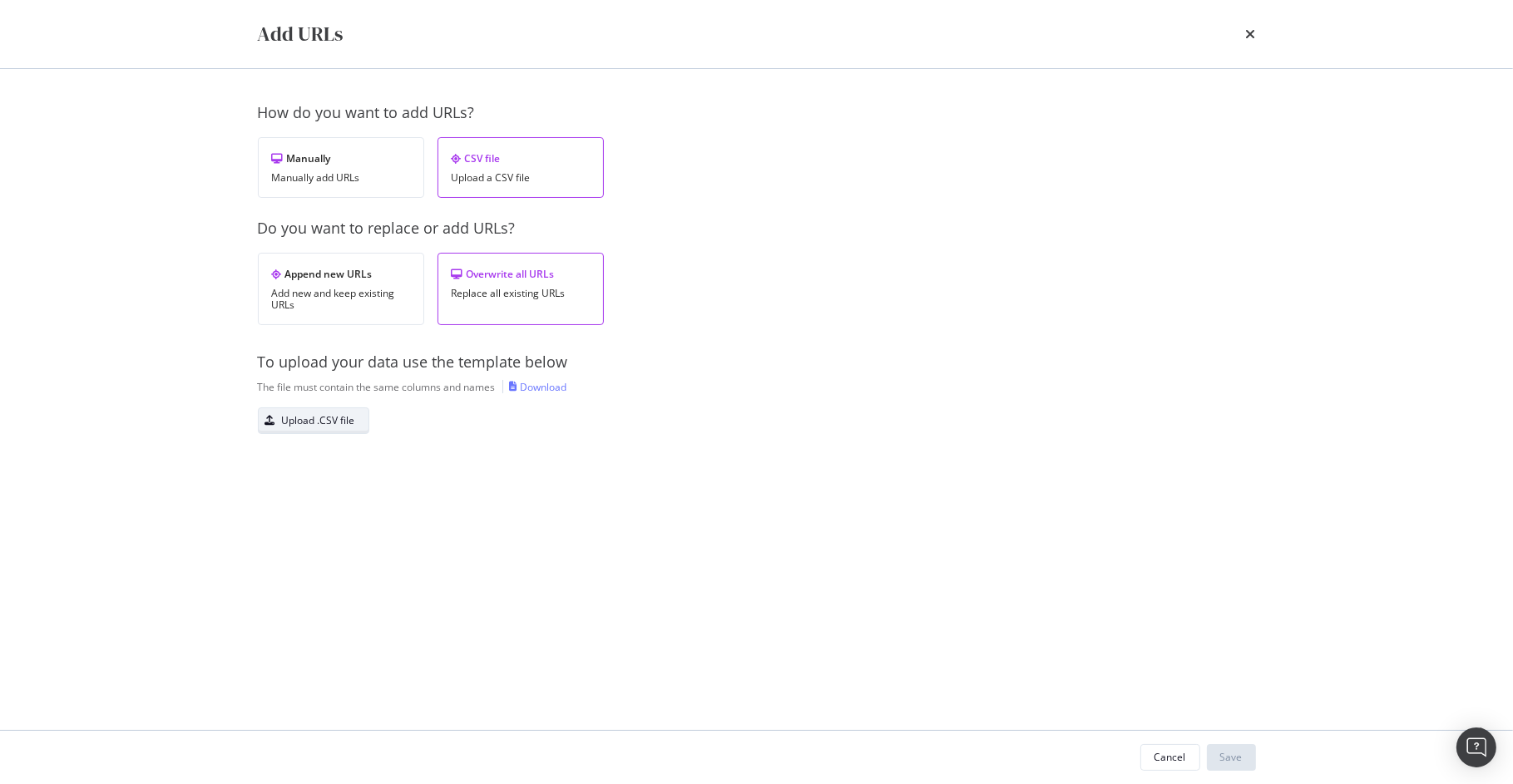 click on "Upload .CSV file" at bounding box center [319, 420] 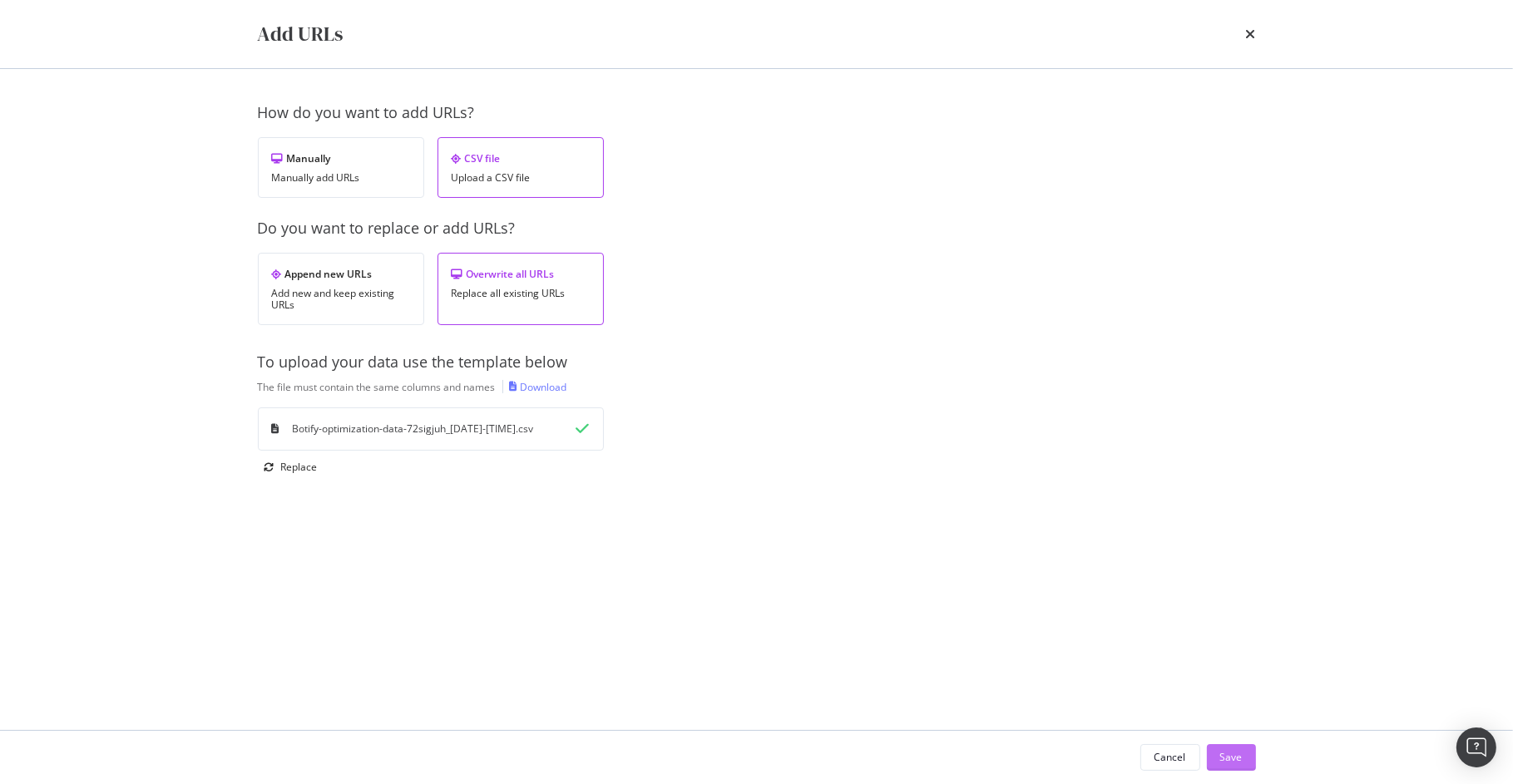 click on "Save" at bounding box center (1231, 757) 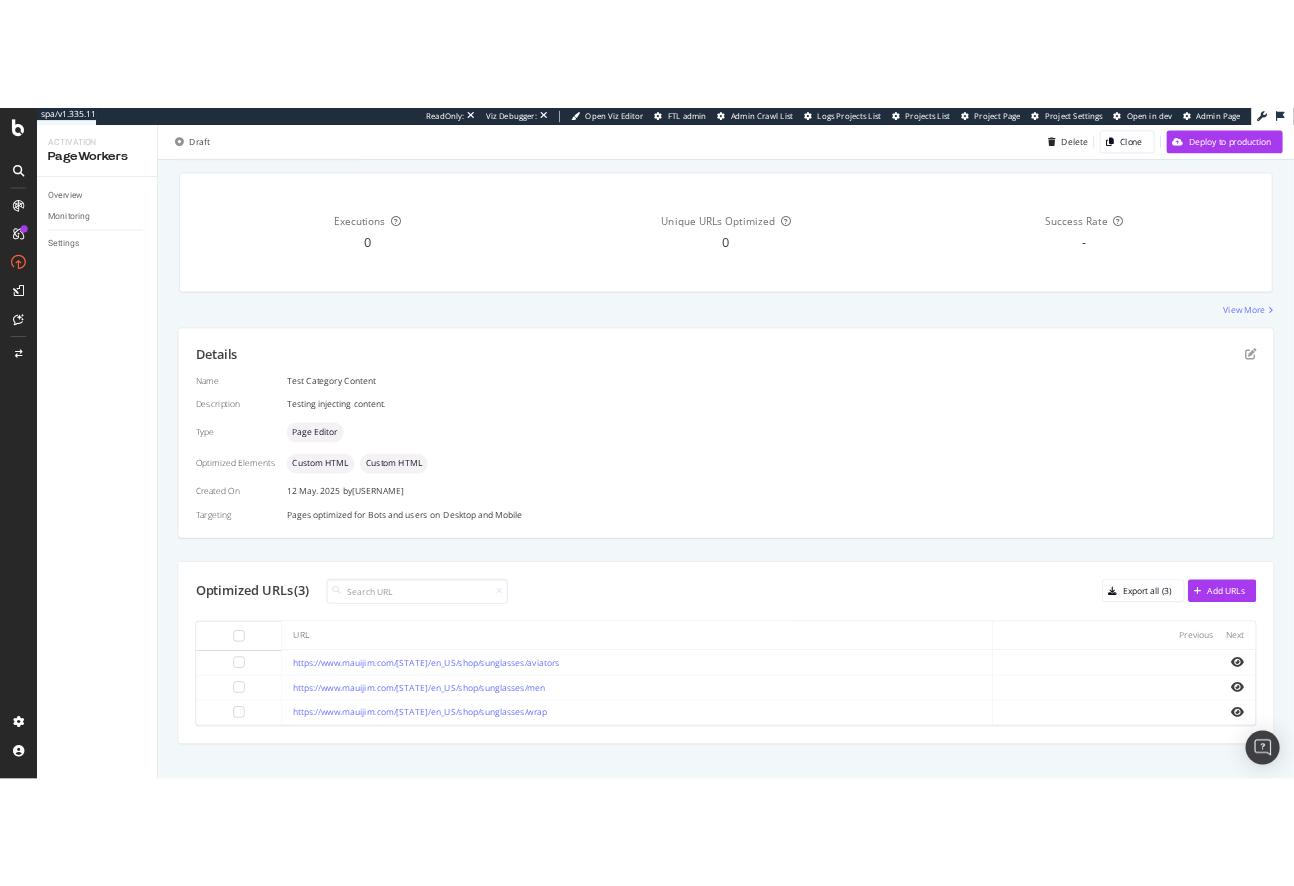 scroll, scrollTop: 178, scrollLeft: 0, axis: vertical 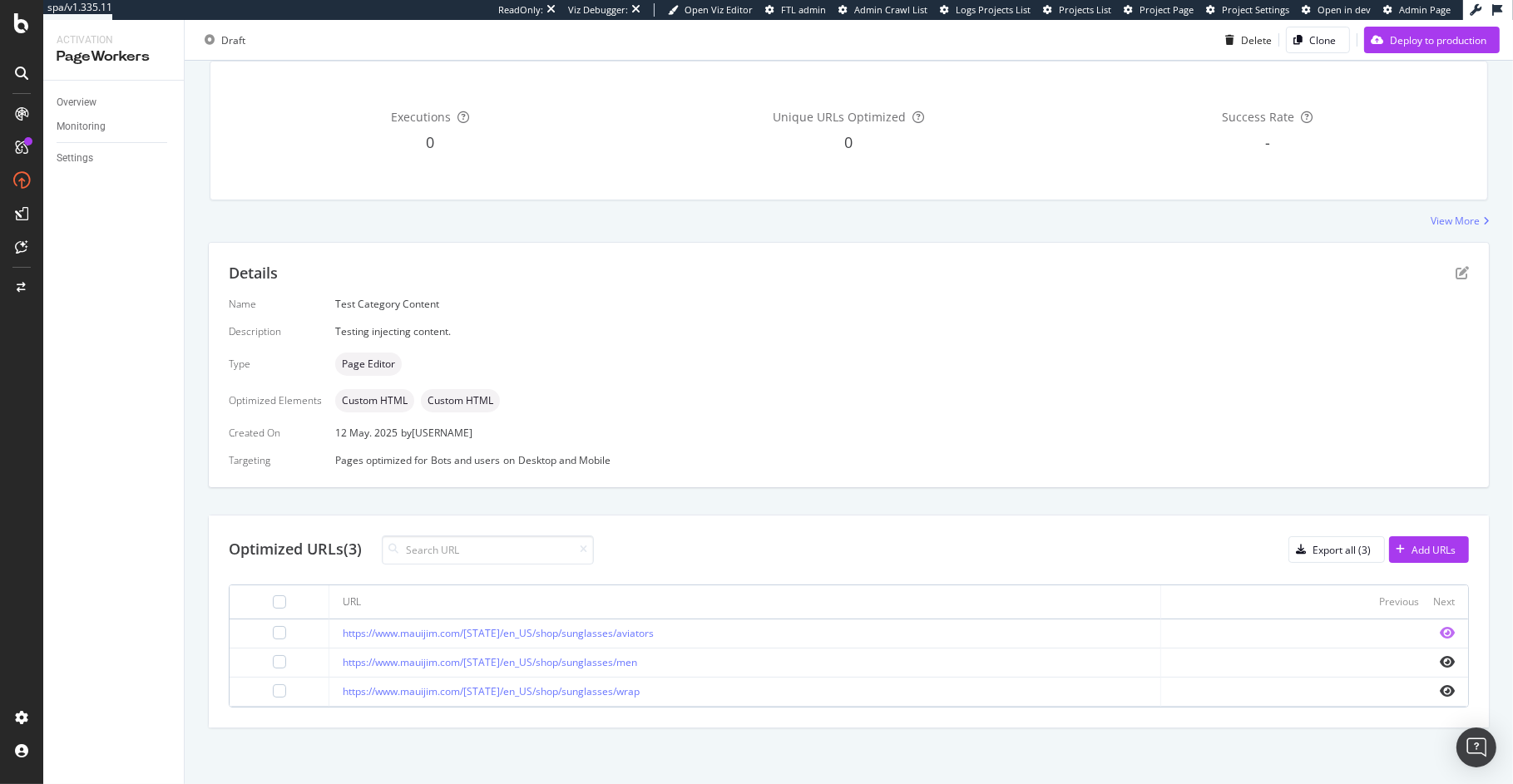 click at bounding box center (1447, 633) 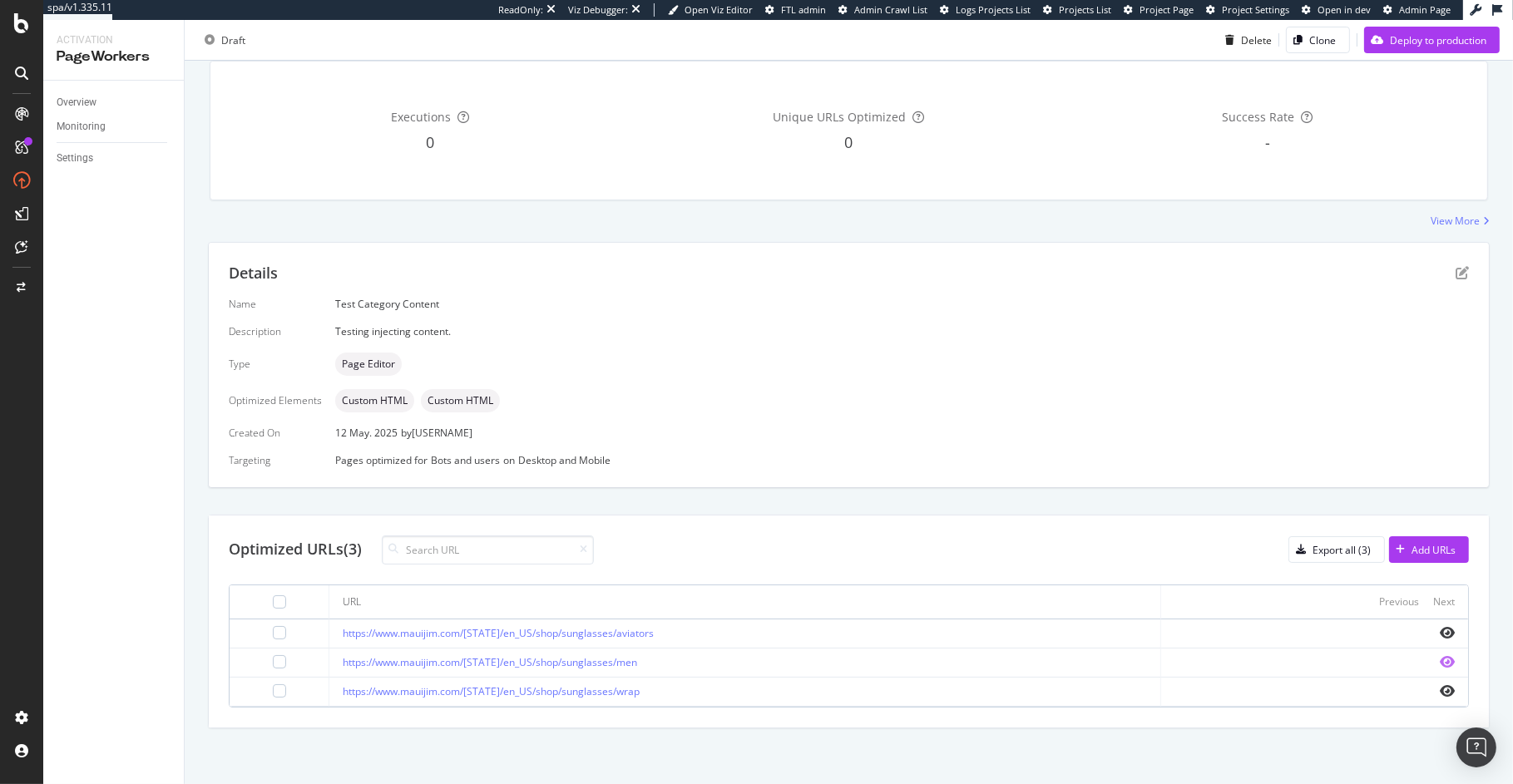click at bounding box center [1447, 662] 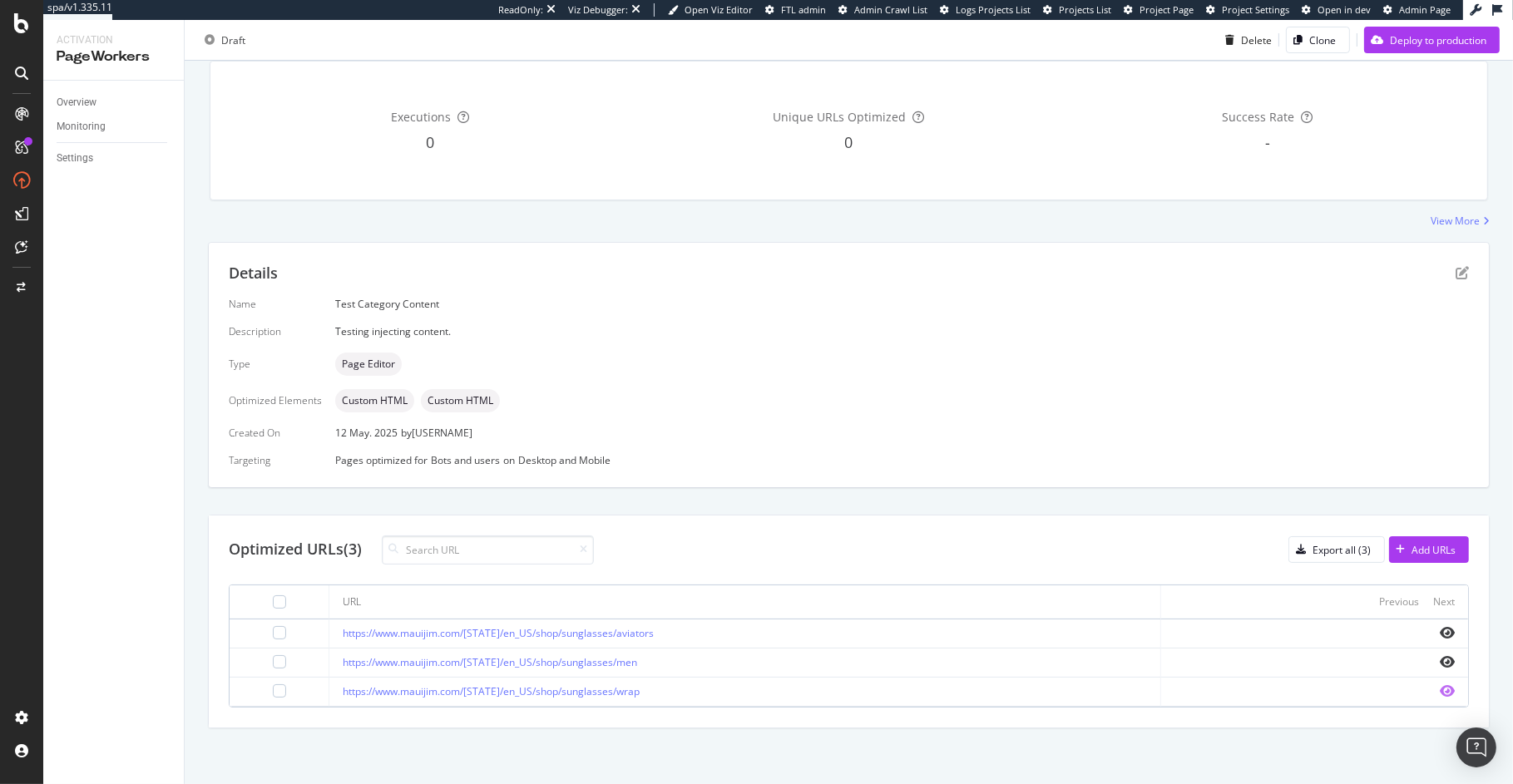 click at bounding box center (1447, 691) 